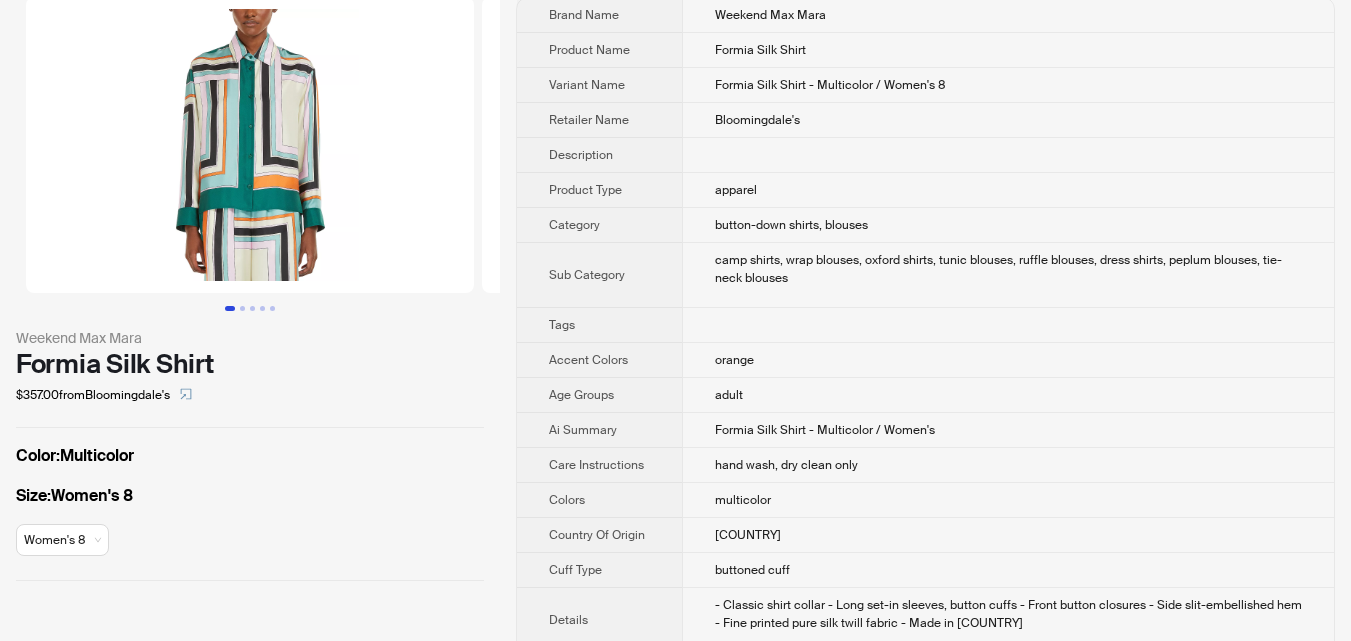 scroll, scrollTop: 0, scrollLeft: 0, axis: both 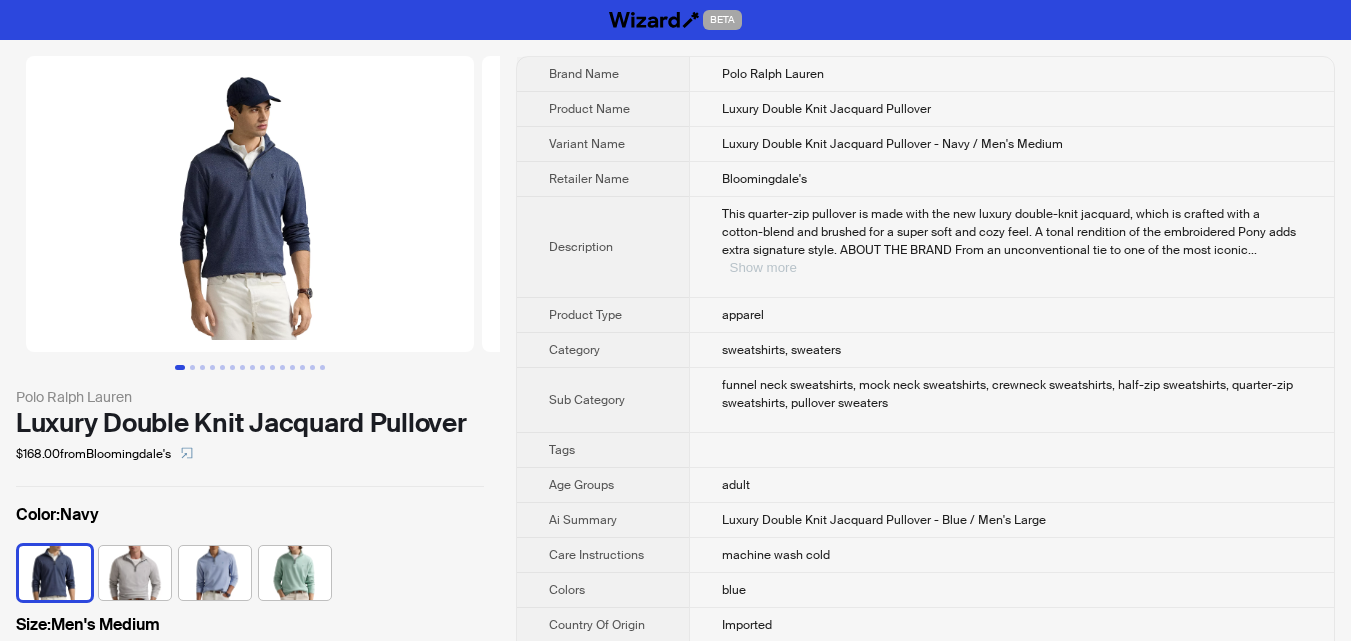 click on "Show more" at bounding box center (763, 267) 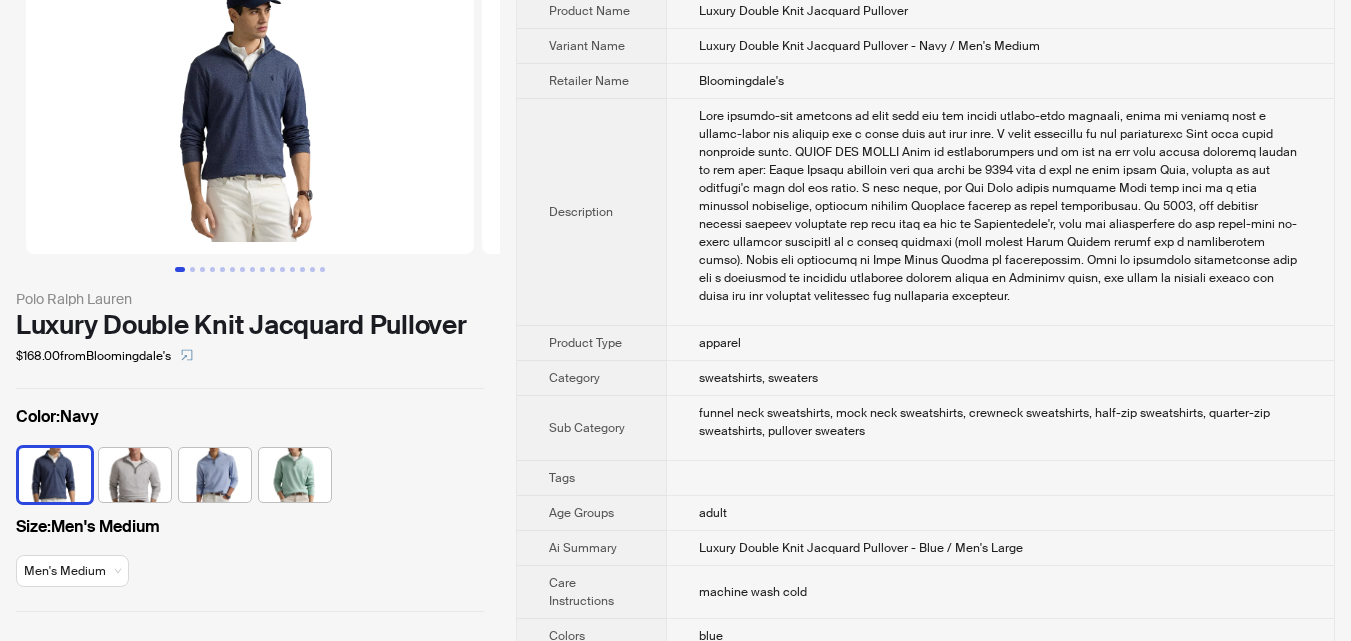 scroll, scrollTop: 0, scrollLeft: 0, axis: both 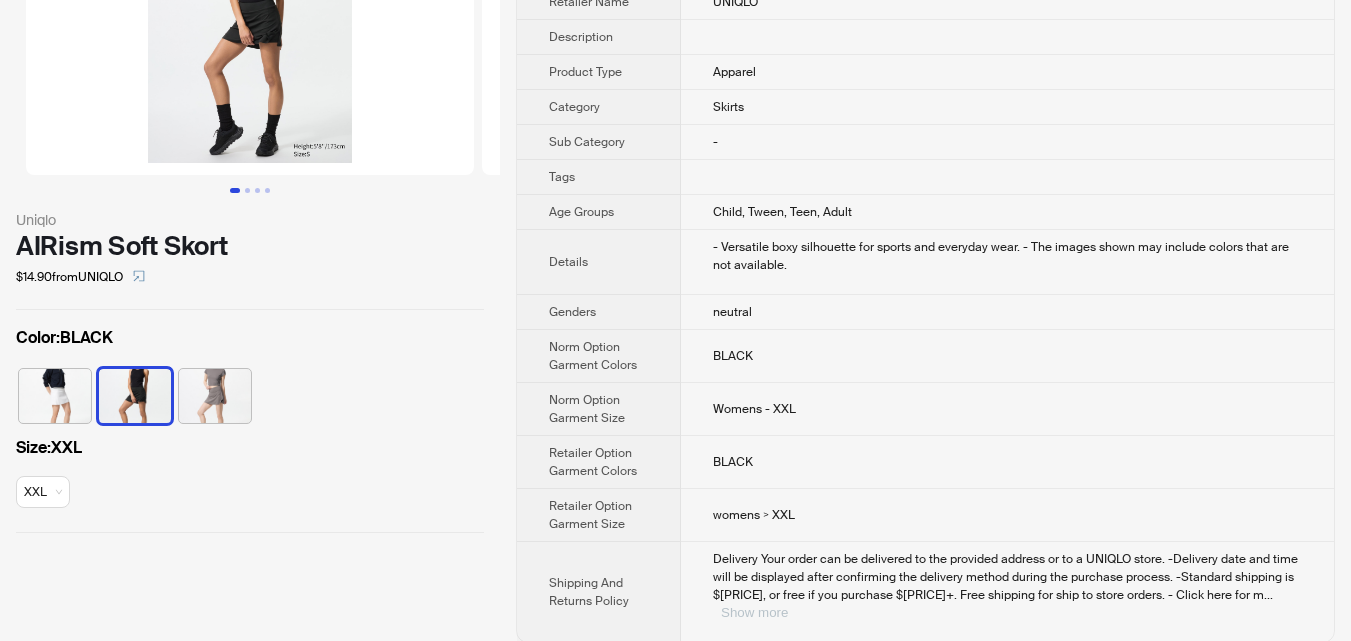 click on "Show more" at bounding box center [754, 612] 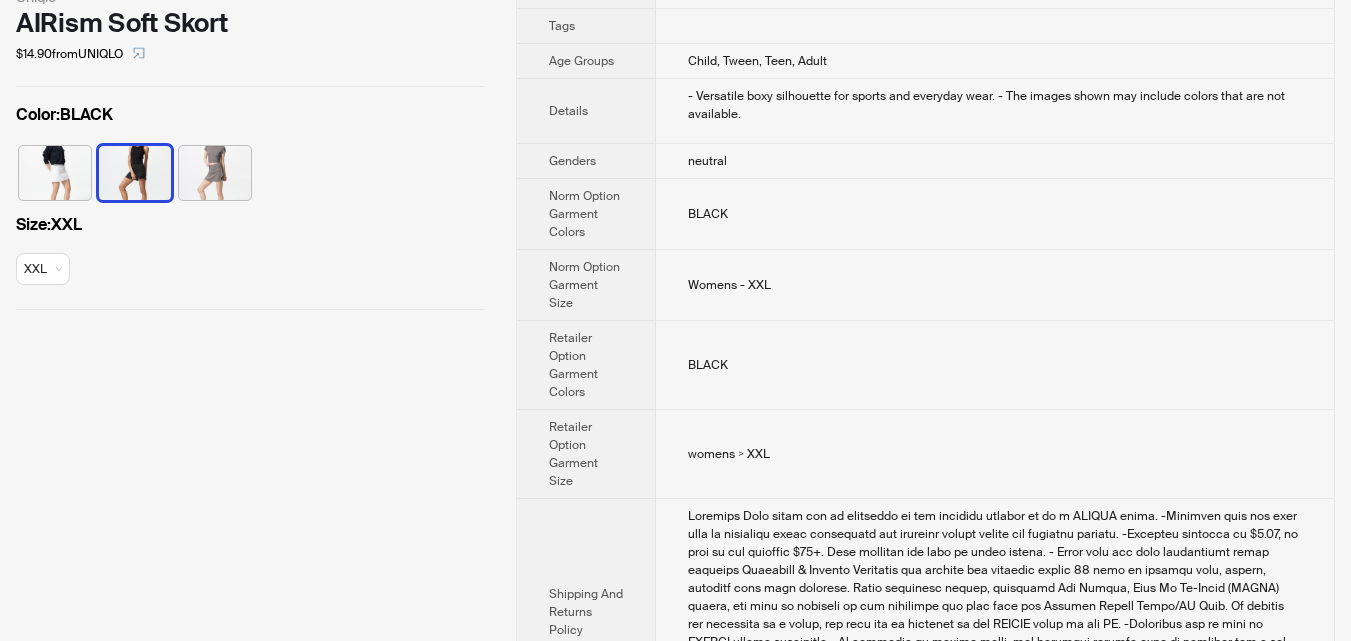 scroll, scrollTop: 0, scrollLeft: 0, axis: both 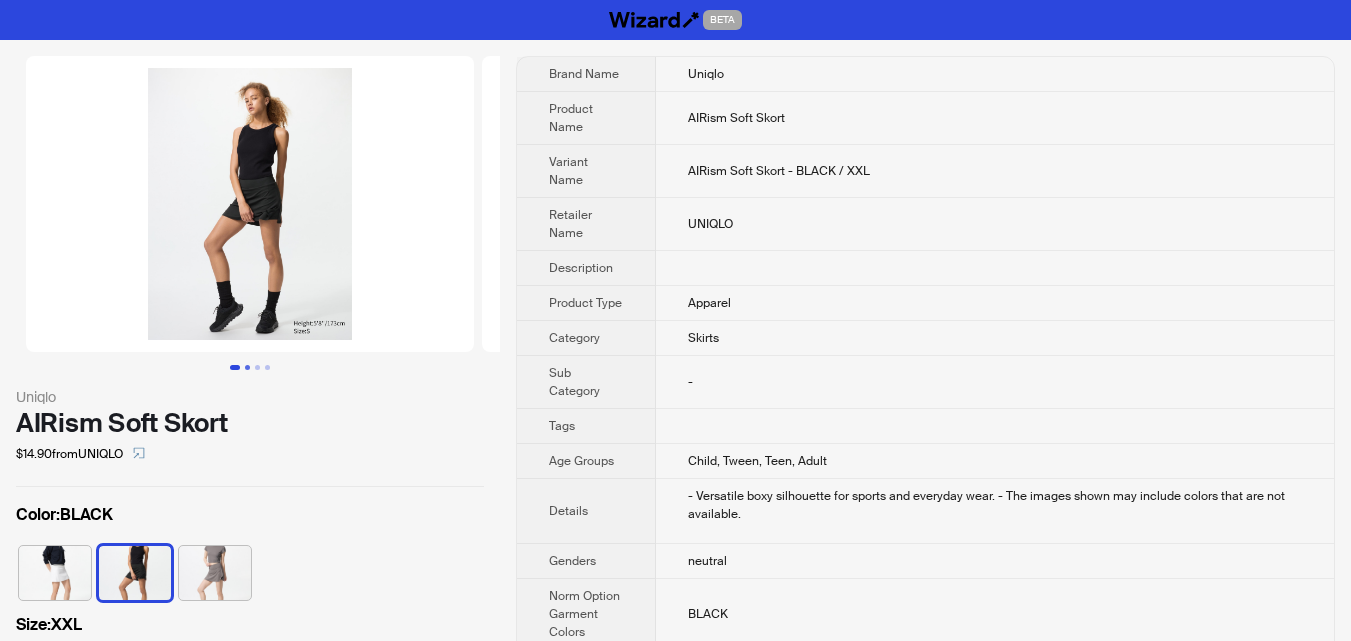 click at bounding box center [247, 367] 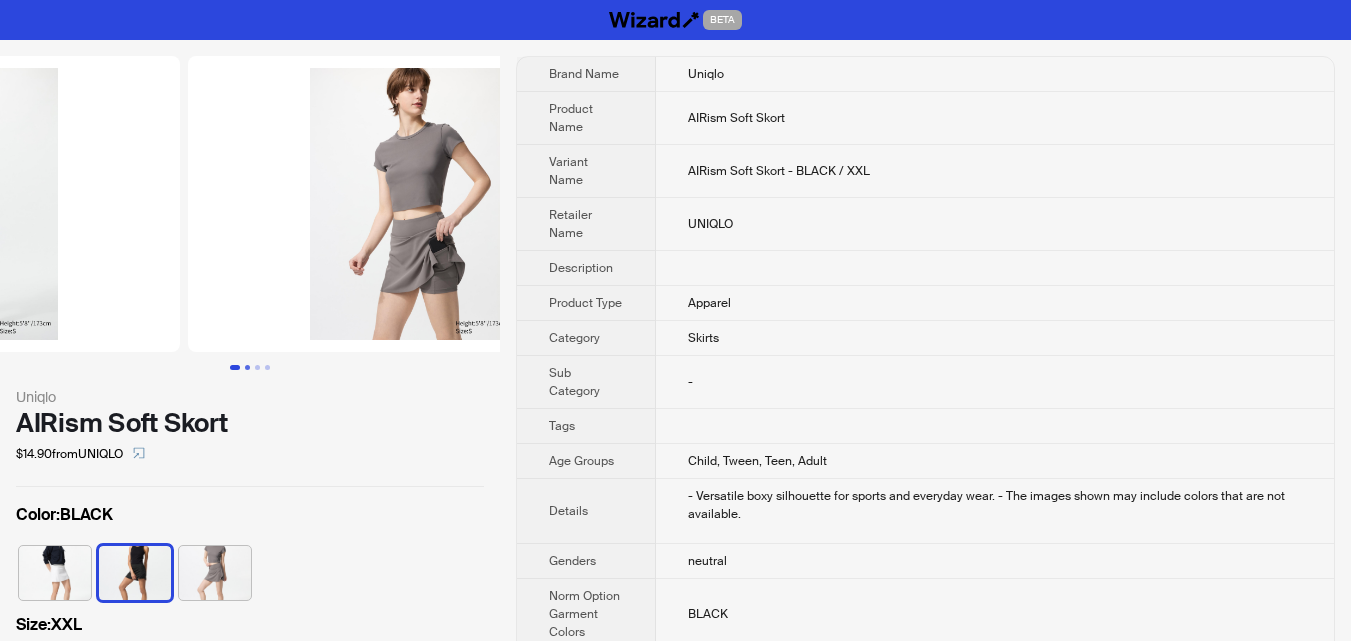 scroll, scrollTop: 0, scrollLeft: 456, axis: horizontal 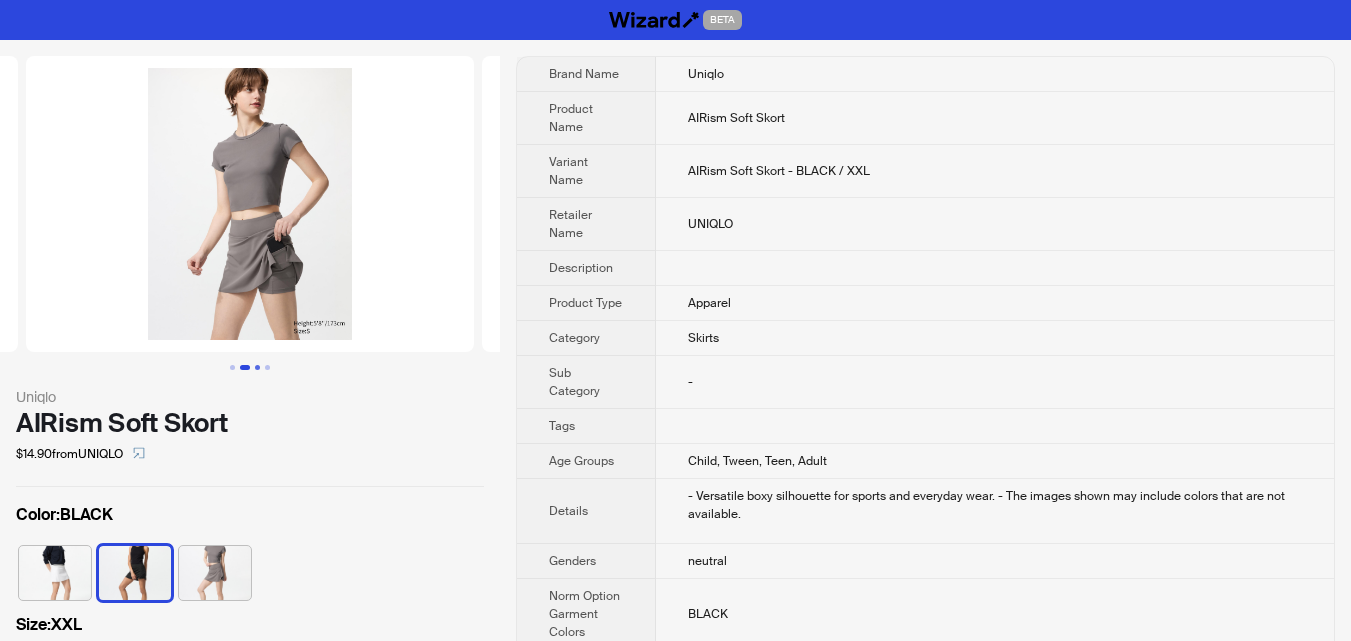 click at bounding box center (257, 367) 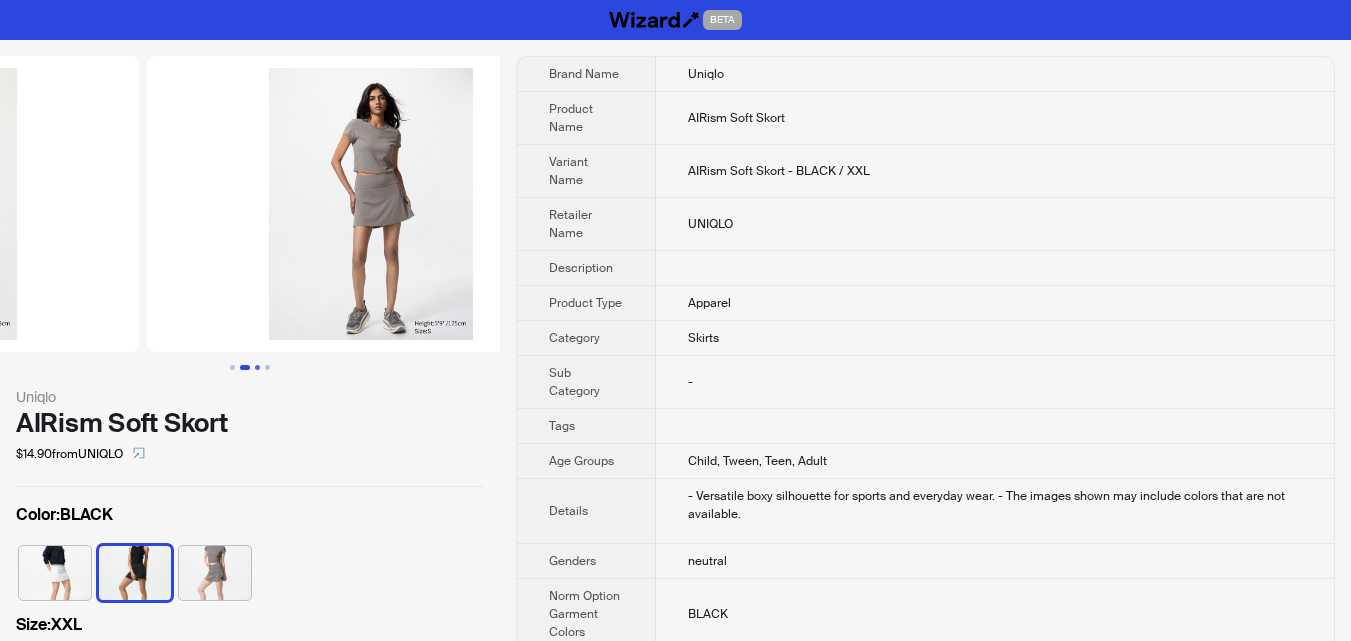 scroll, scrollTop: 0, scrollLeft: 912, axis: horizontal 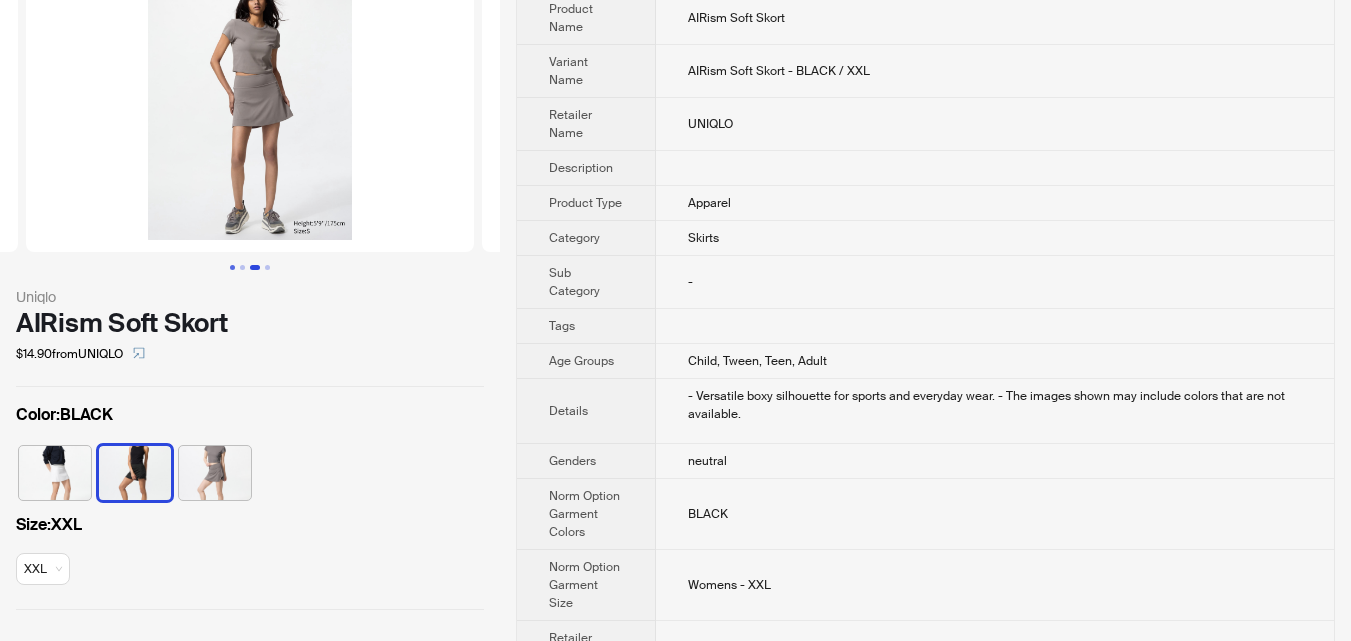 click at bounding box center [232, 267] 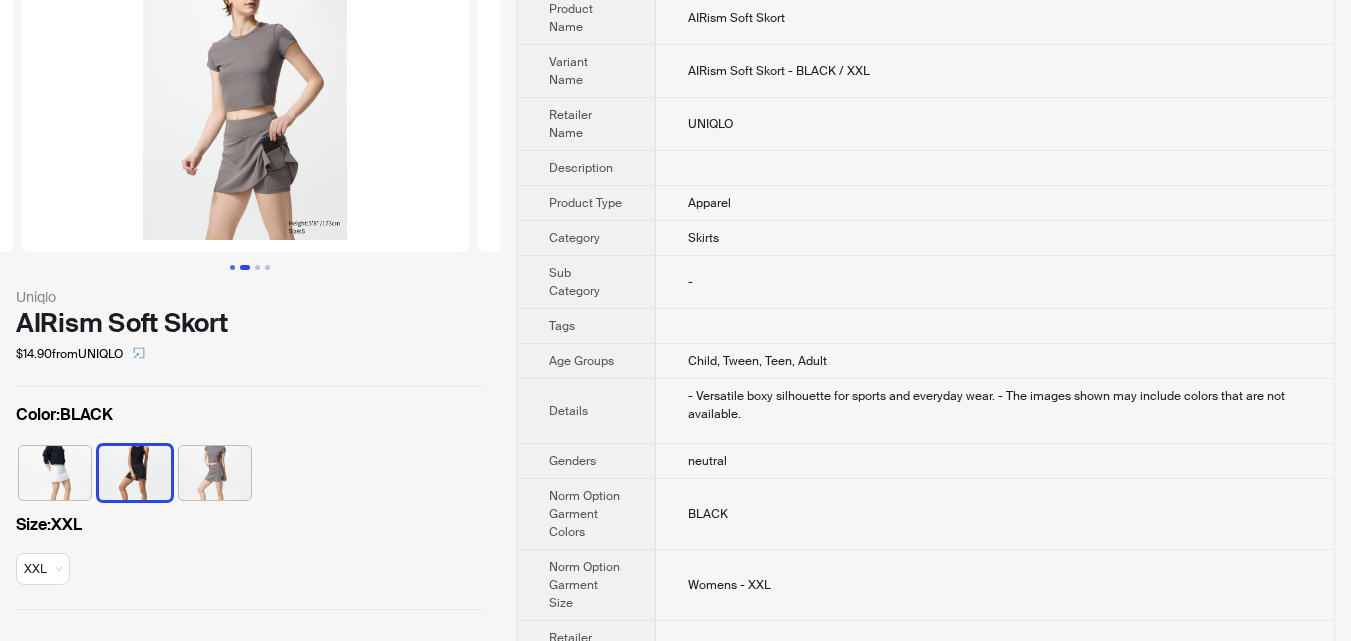 scroll, scrollTop: 0, scrollLeft: 0, axis: both 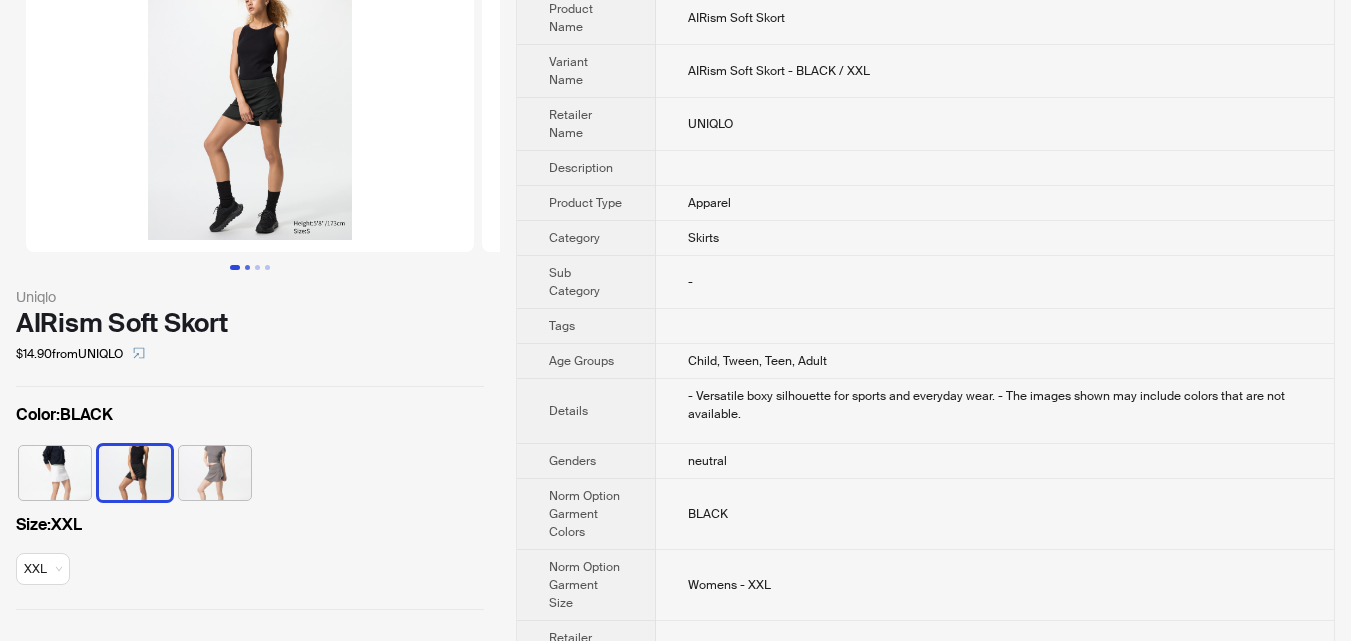 click at bounding box center [247, 267] 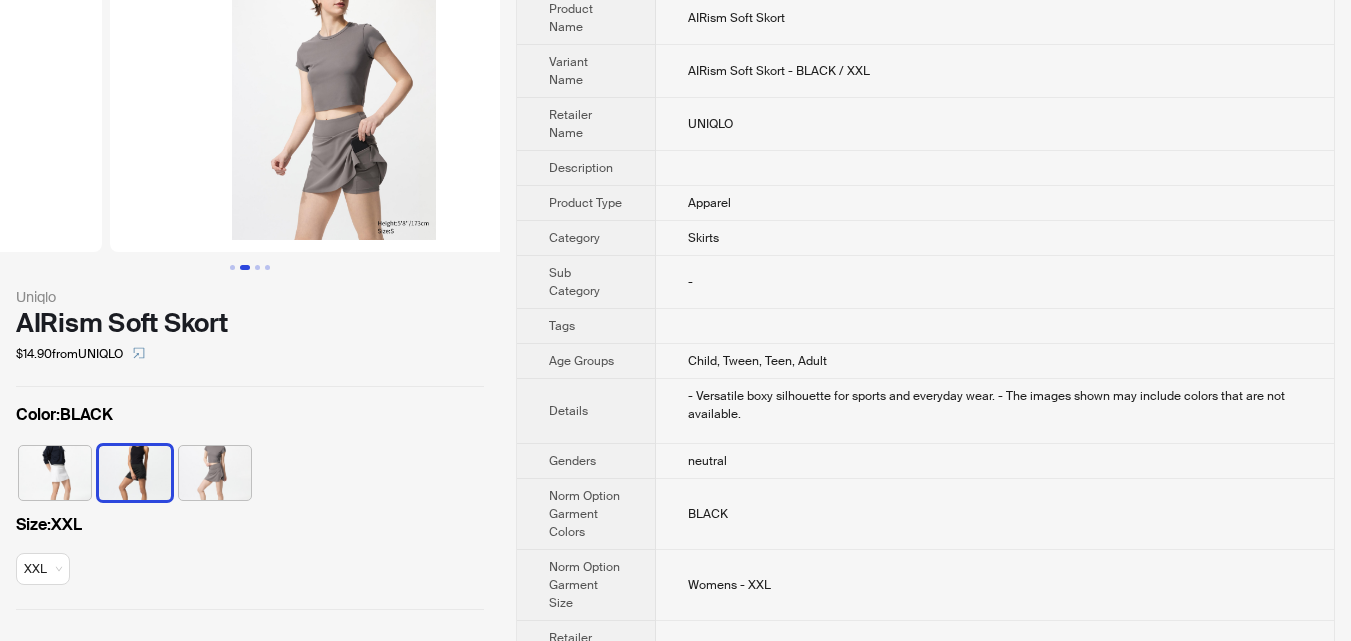 scroll, scrollTop: 0, scrollLeft: 456, axis: horizontal 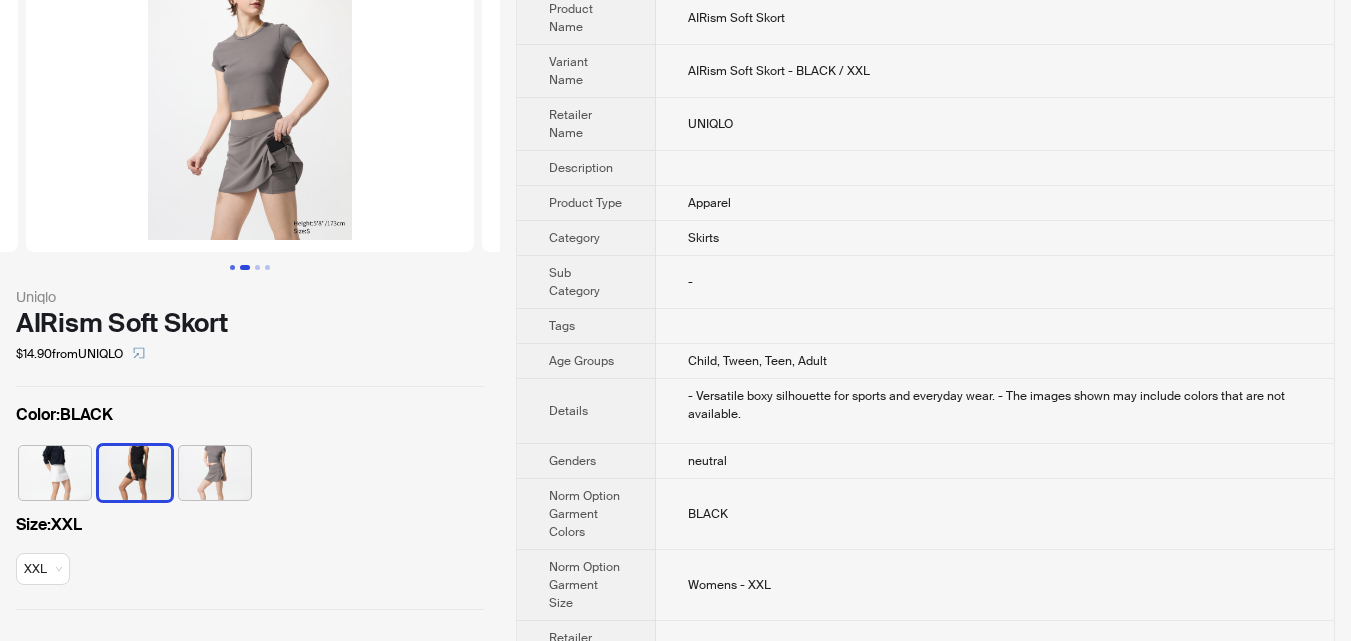 click at bounding box center [232, 267] 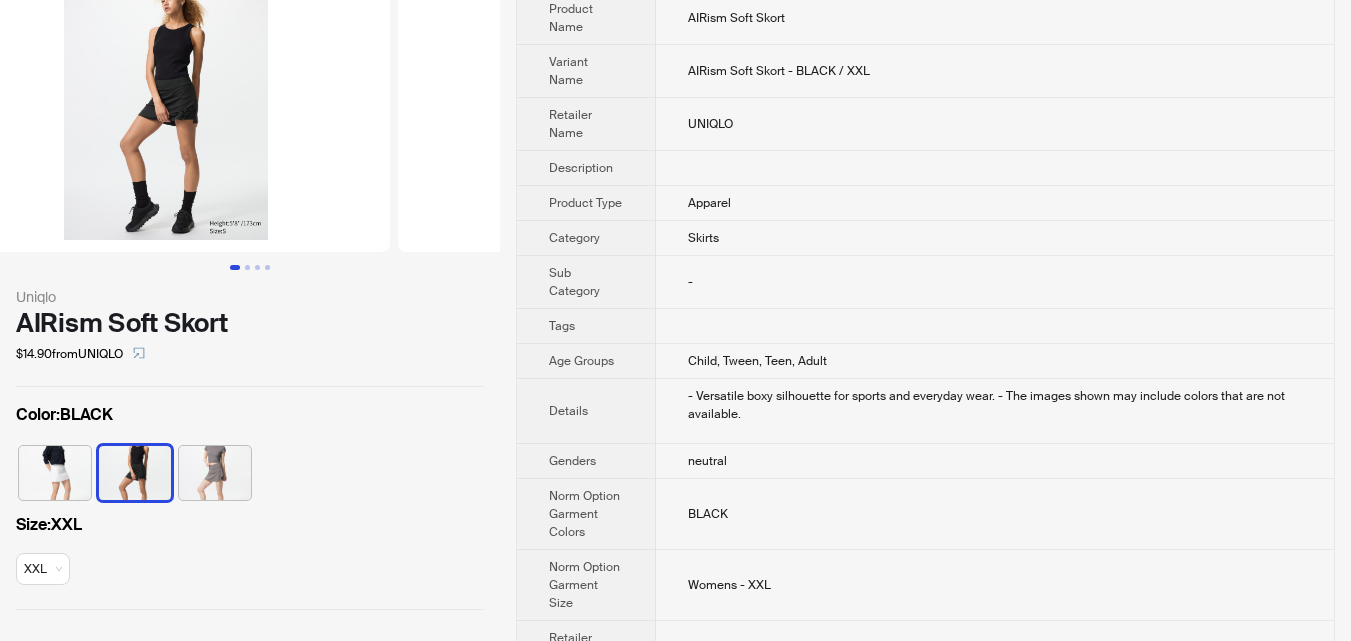 scroll, scrollTop: 0, scrollLeft: 0, axis: both 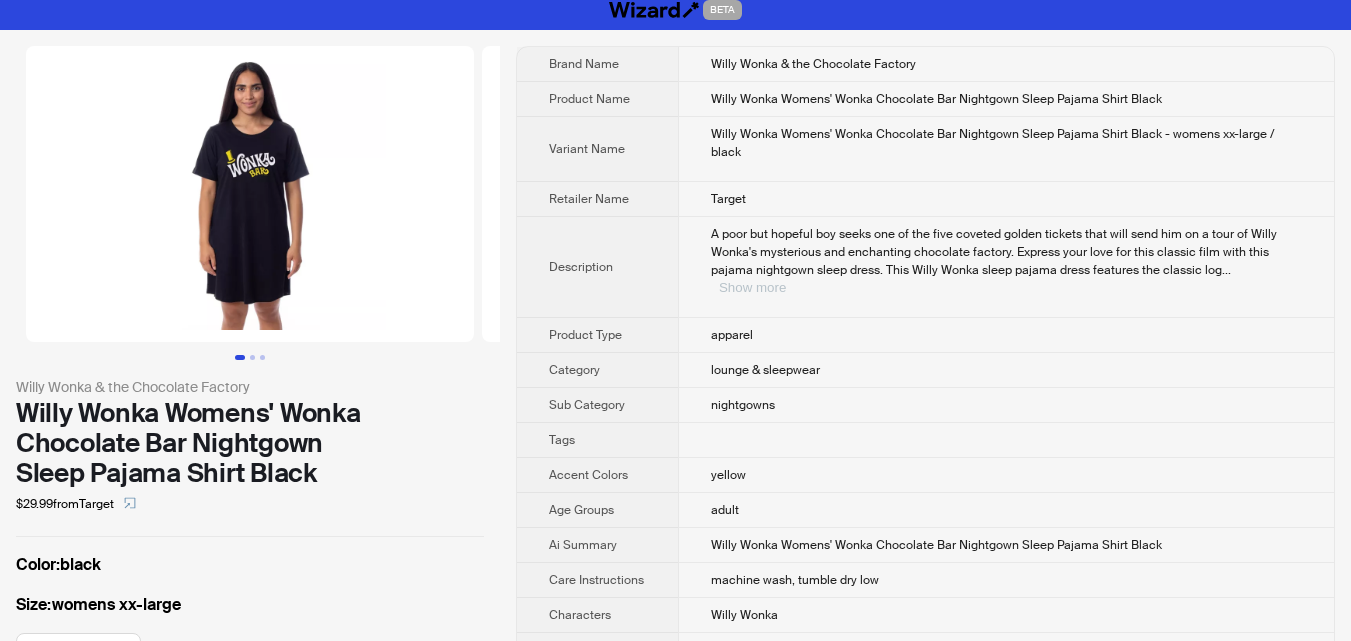 click on "Show more" at bounding box center [752, 287] 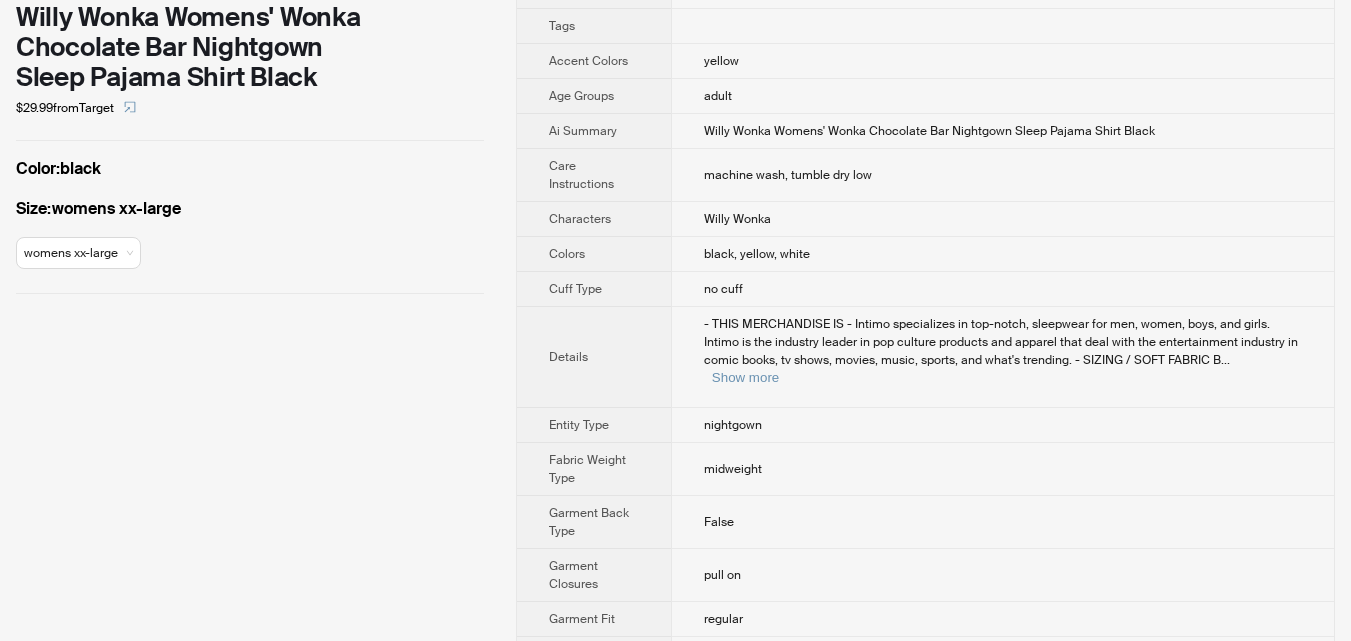 scroll, scrollTop: 410, scrollLeft: 0, axis: vertical 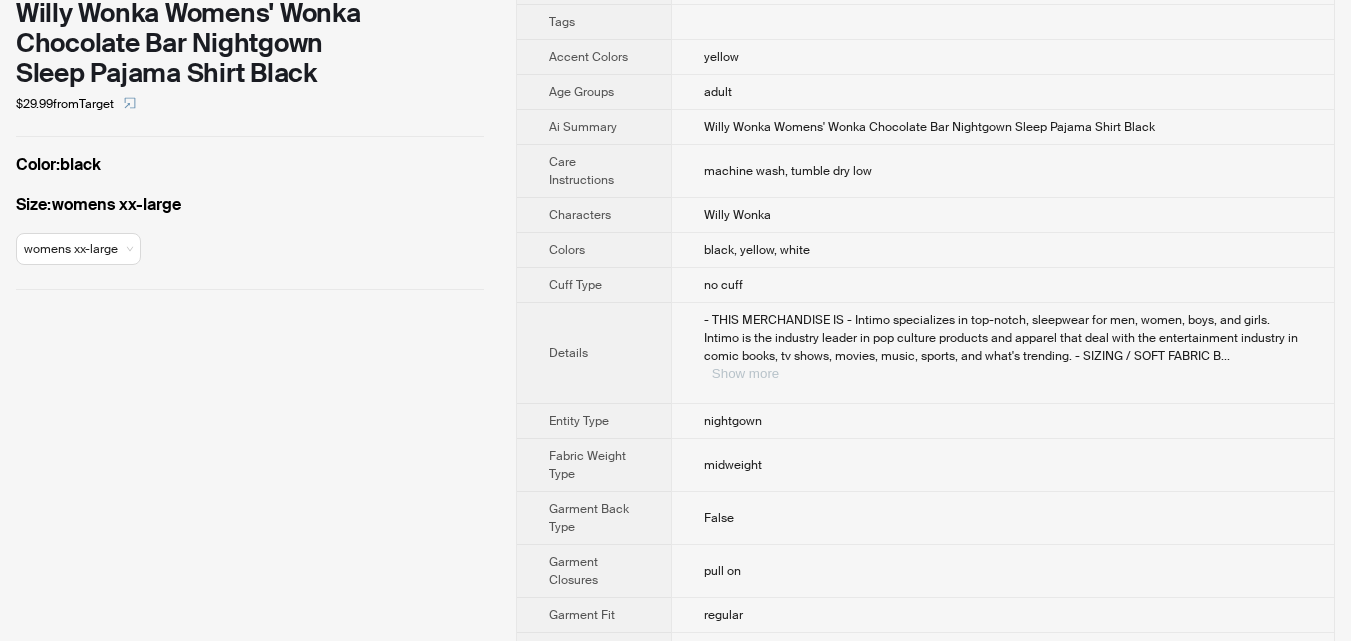 click on "Show more" at bounding box center [745, 373] 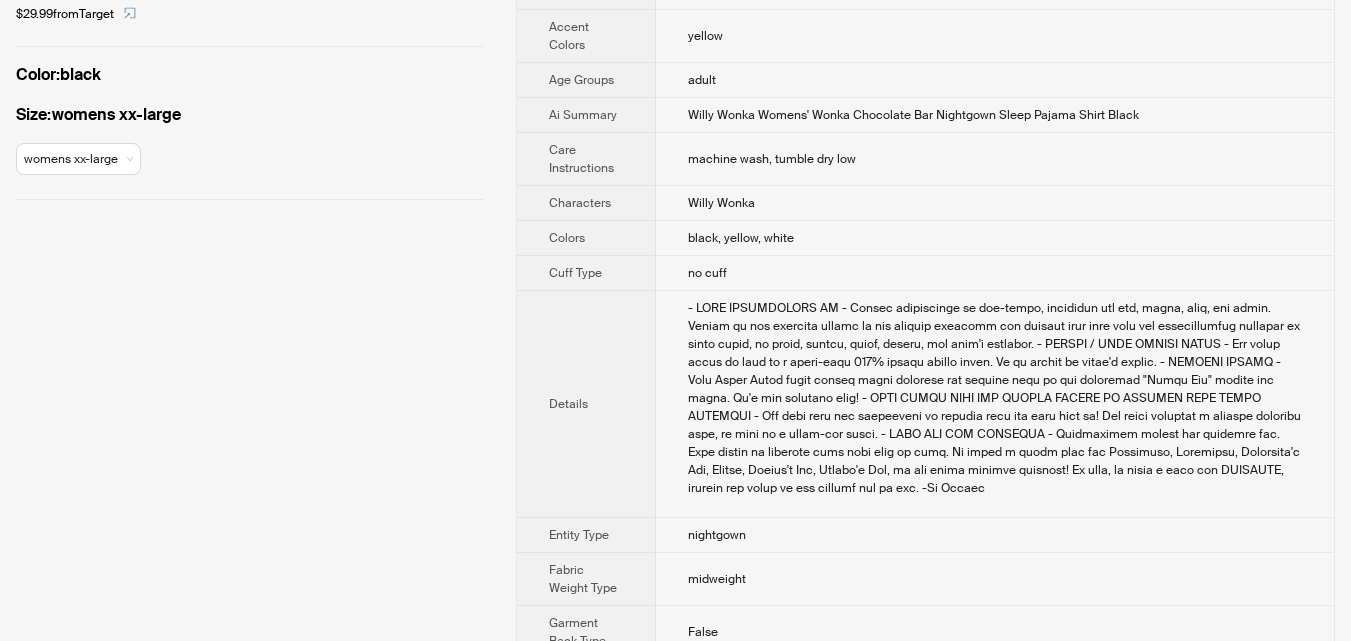 scroll, scrollTop: 610, scrollLeft: 0, axis: vertical 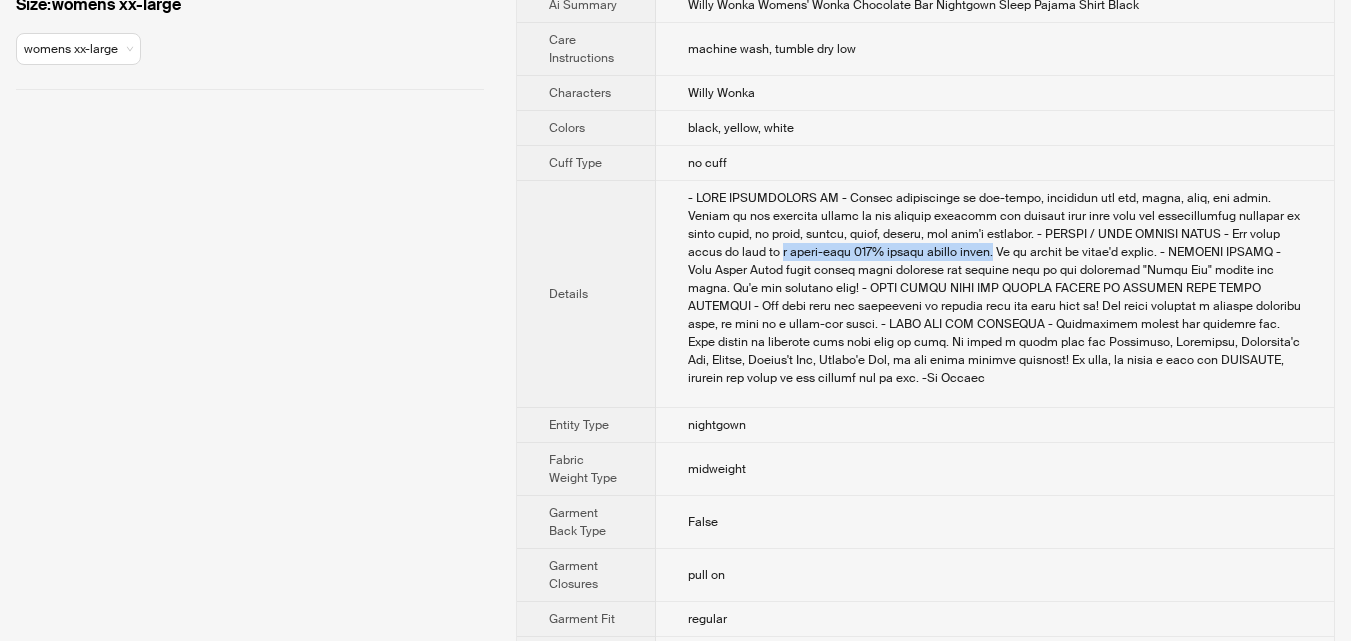 drag, startPoint x: 757, startPoint y: 251, endPoint x: 960, endPoint y: 255, distance: 203.0394 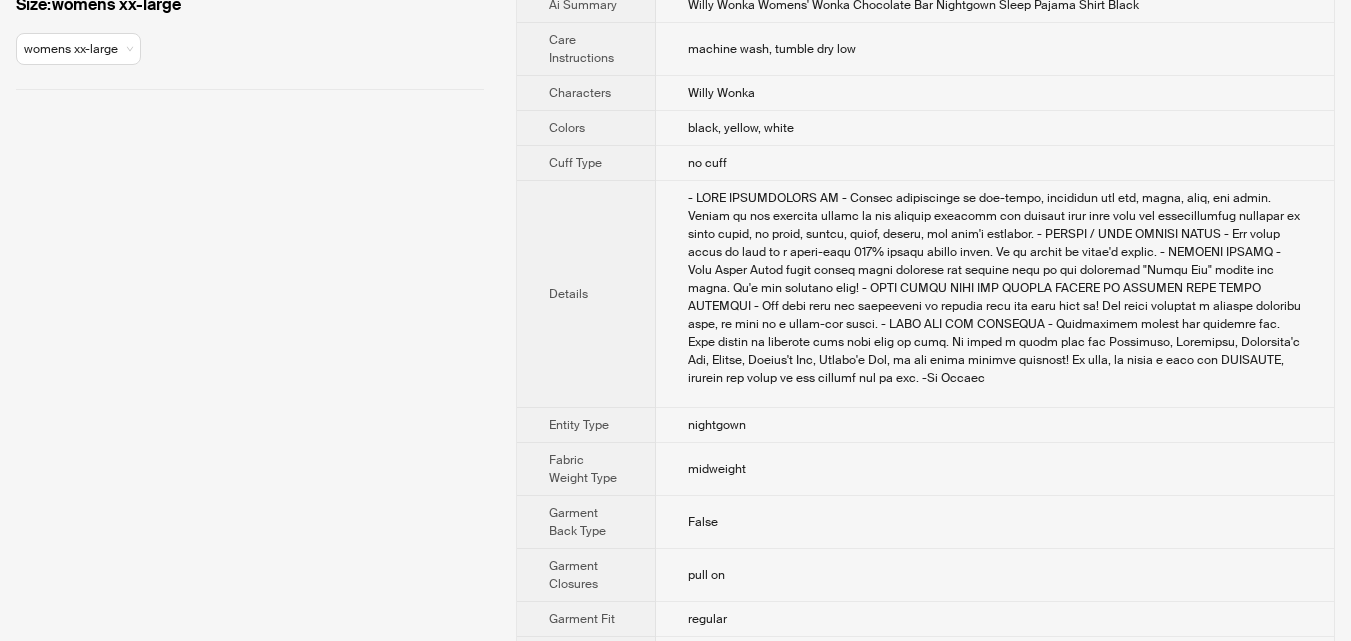 click on "nightgown" at bounding box center (995, 425) 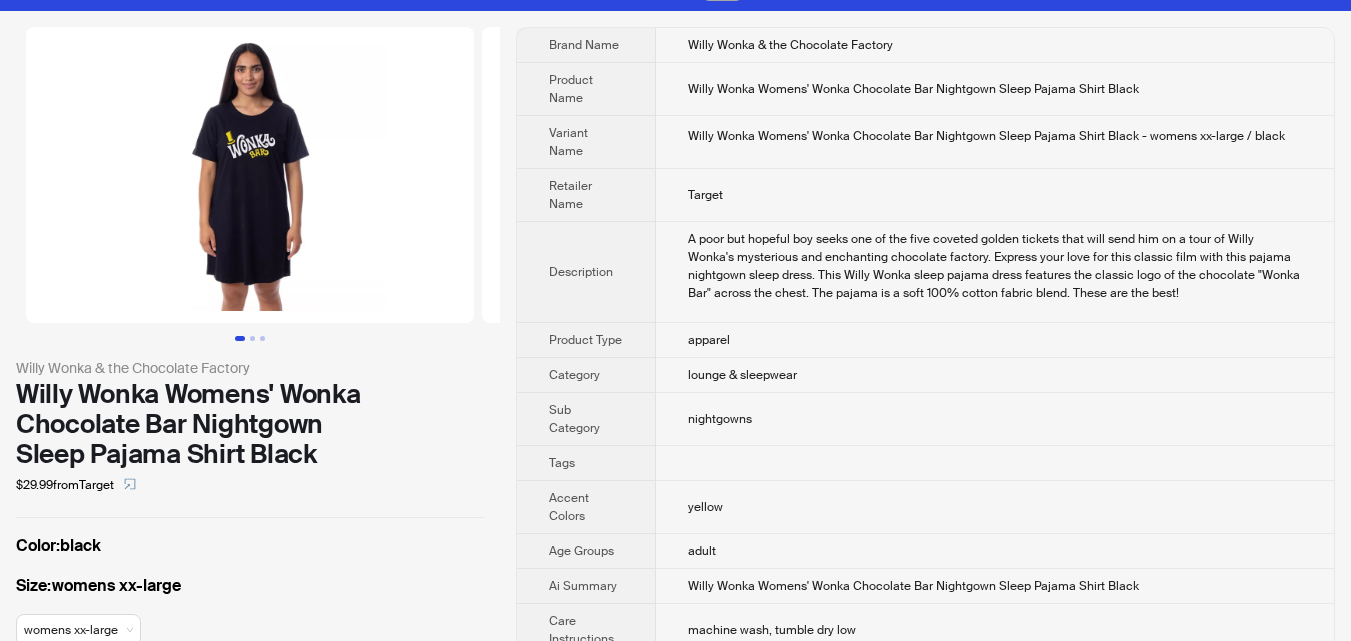scroll, scrollTop: 0, scrollLeft: 0, axis: both 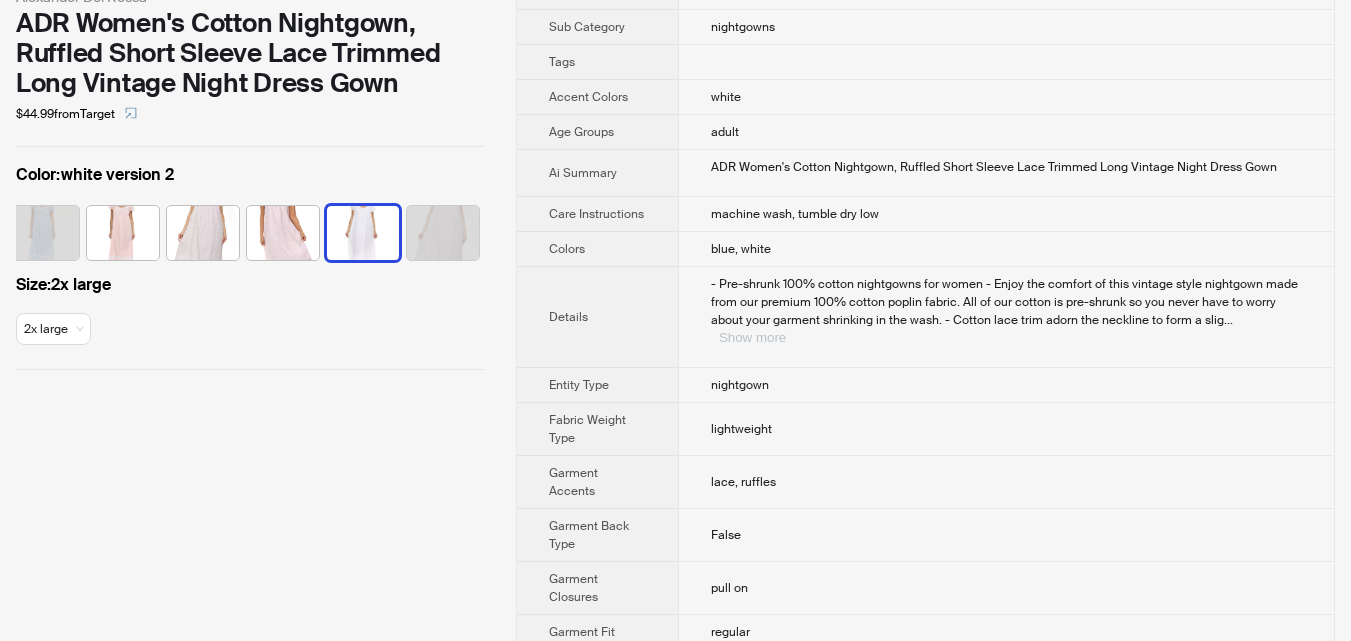 click on "Show more" at bounding box center [752, 337] 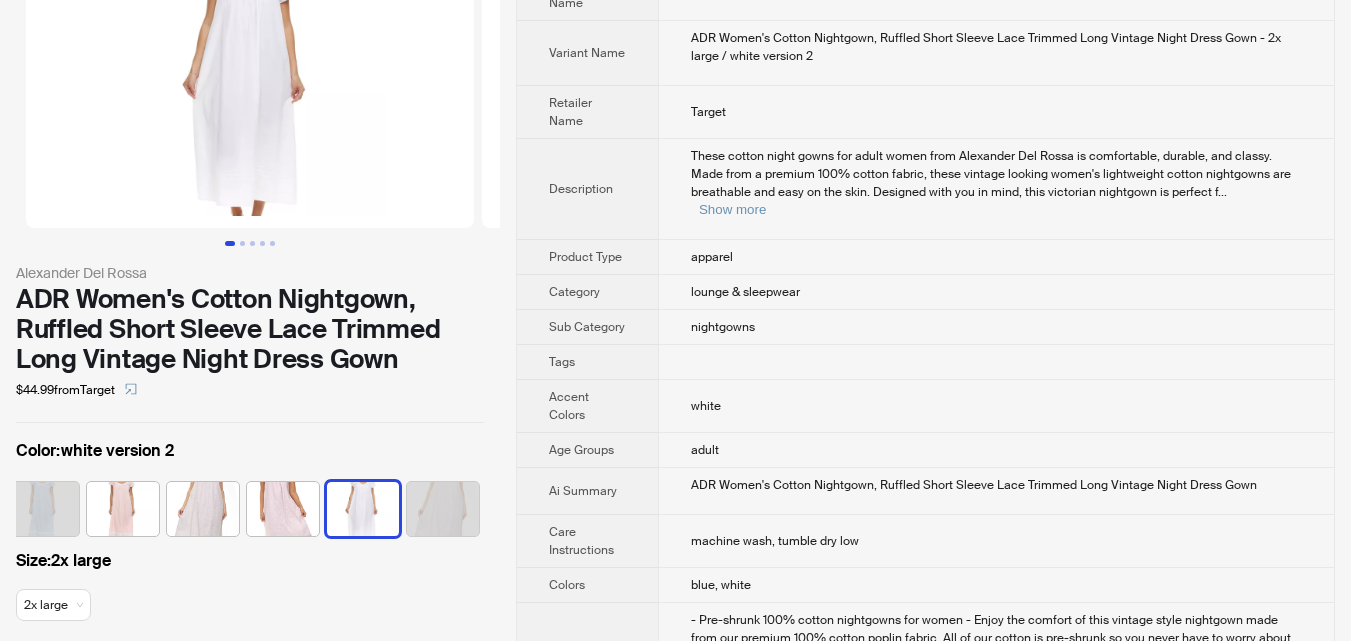 scroll, scrollTop: 100, scrollLeft: 0, axis: vertical 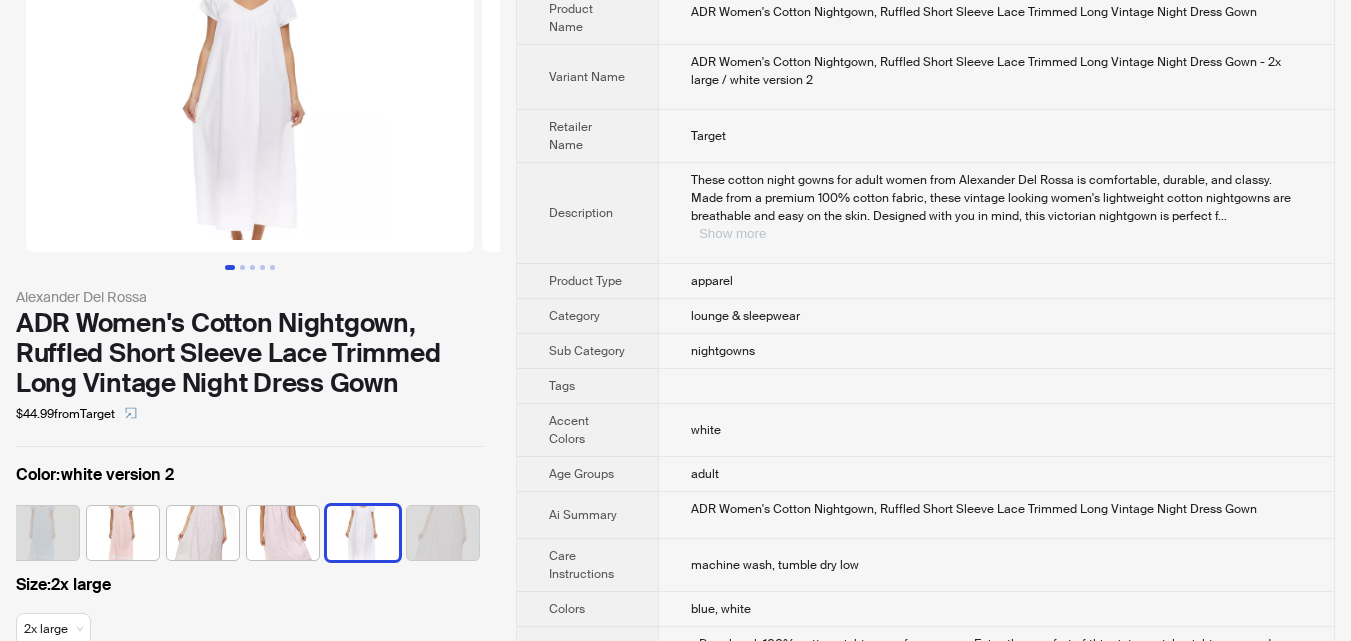 click on "Show more" at bounding box center (732, 233) 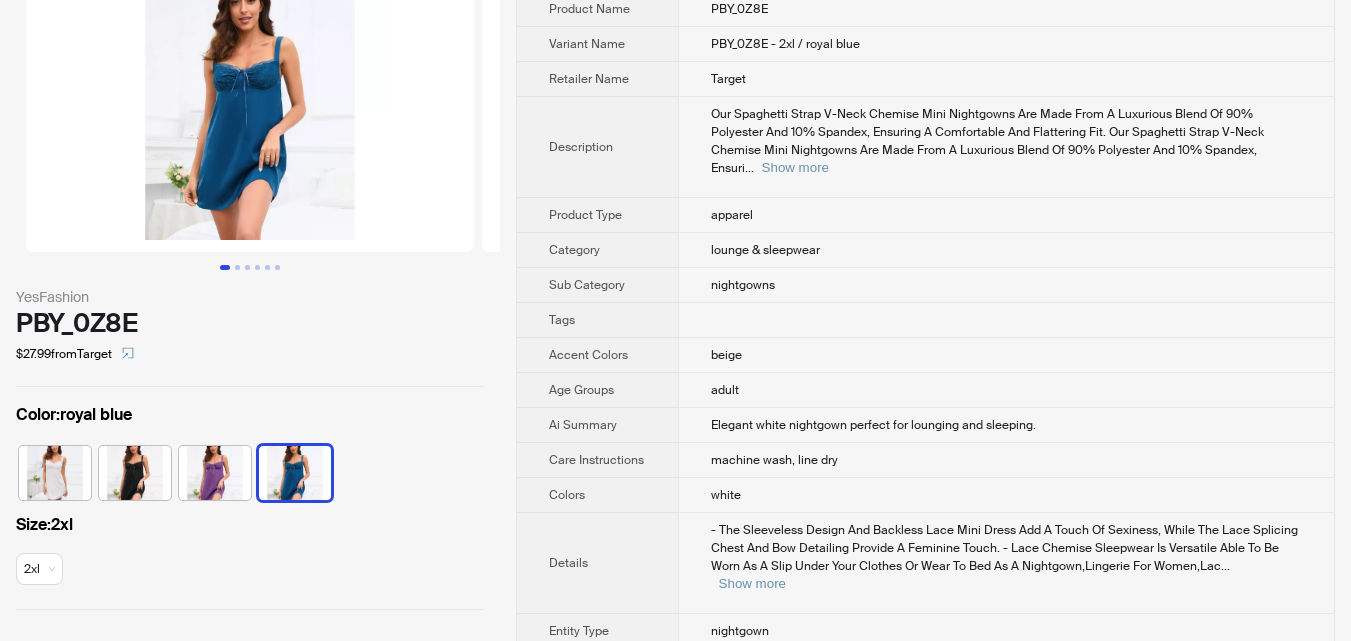 scroll, scrollTop: 0, scrollLeft: 0, axis: both 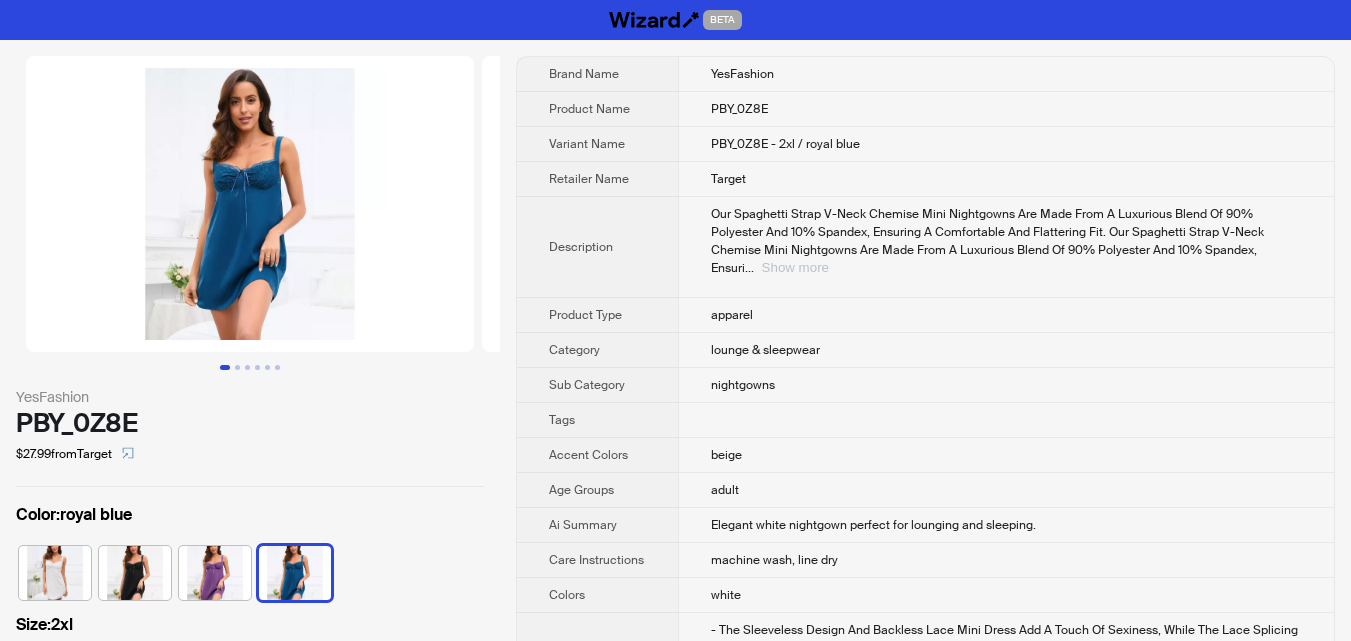 click on "Show more" at bounding box center (795, 267) 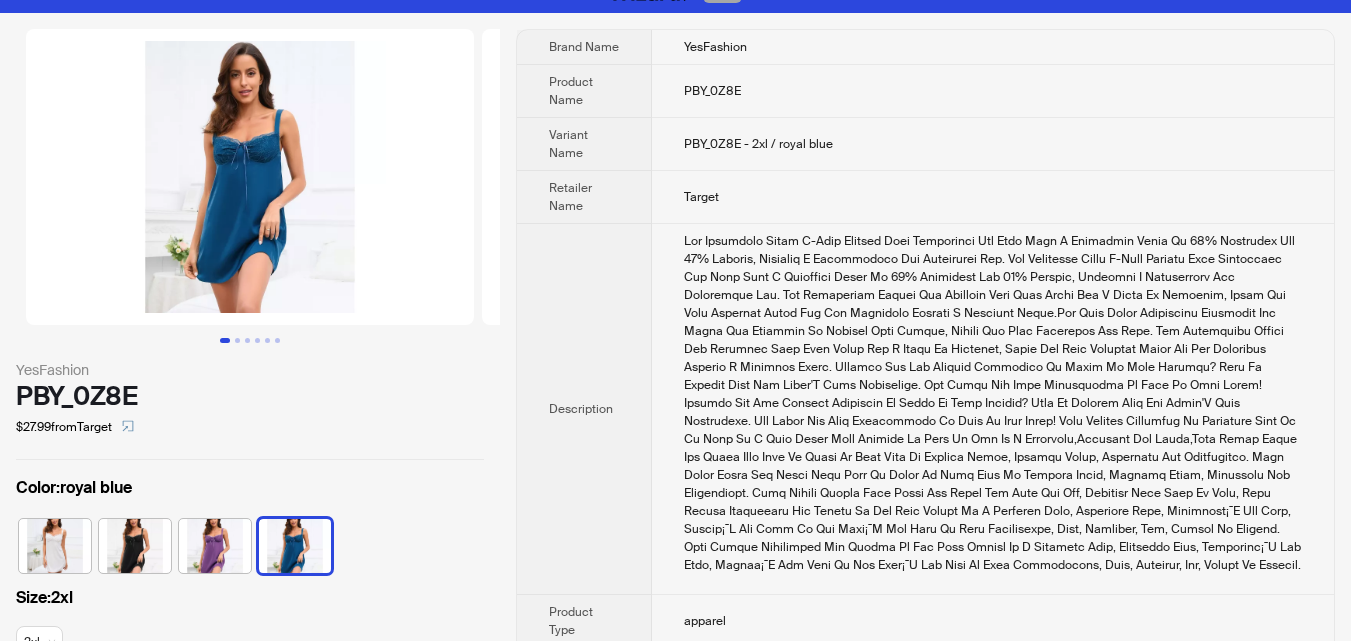 scroll, scrollTop: 0, scrollLeft: 0, axis: both 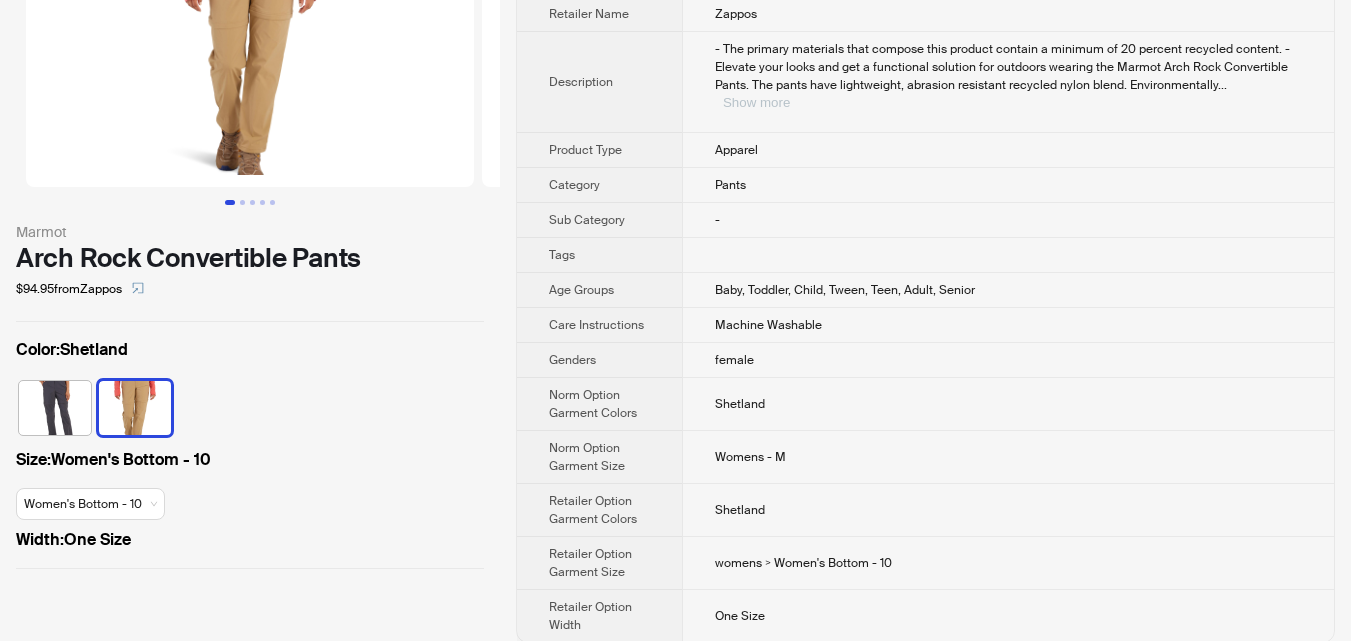 click on "Show more" at bounding box center (756, 102) 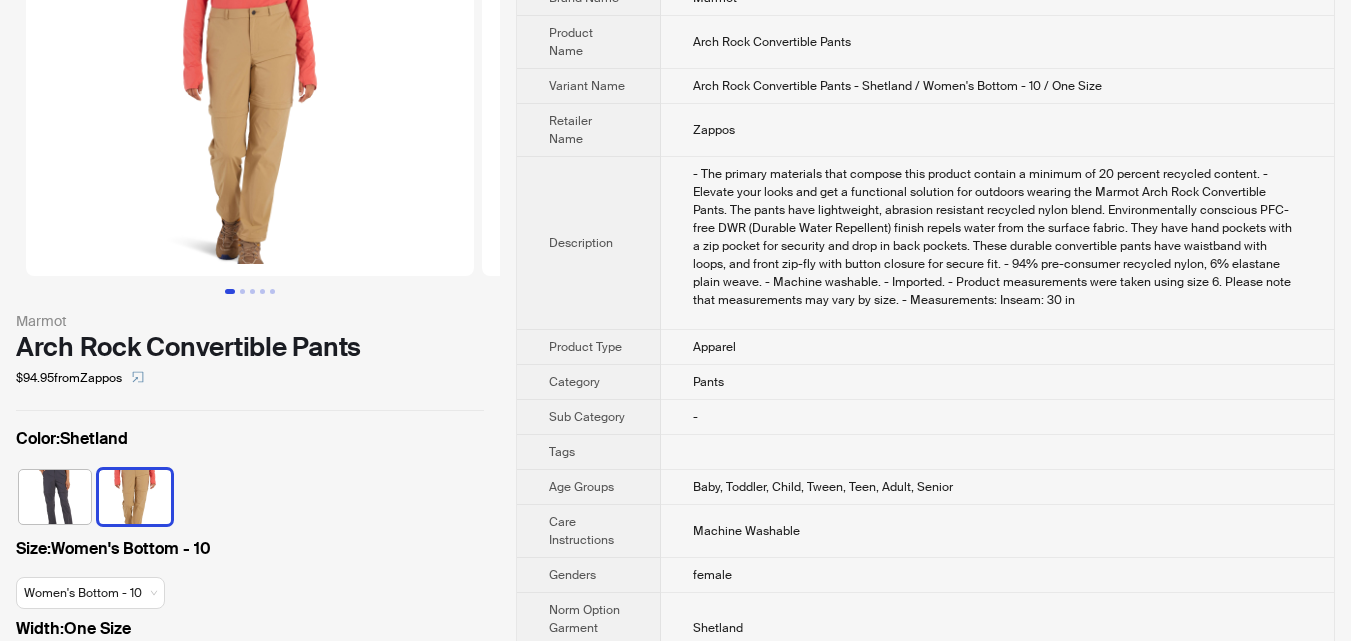 scroll, scrollTop: 100, scrollLeft: 0, axis: vertical 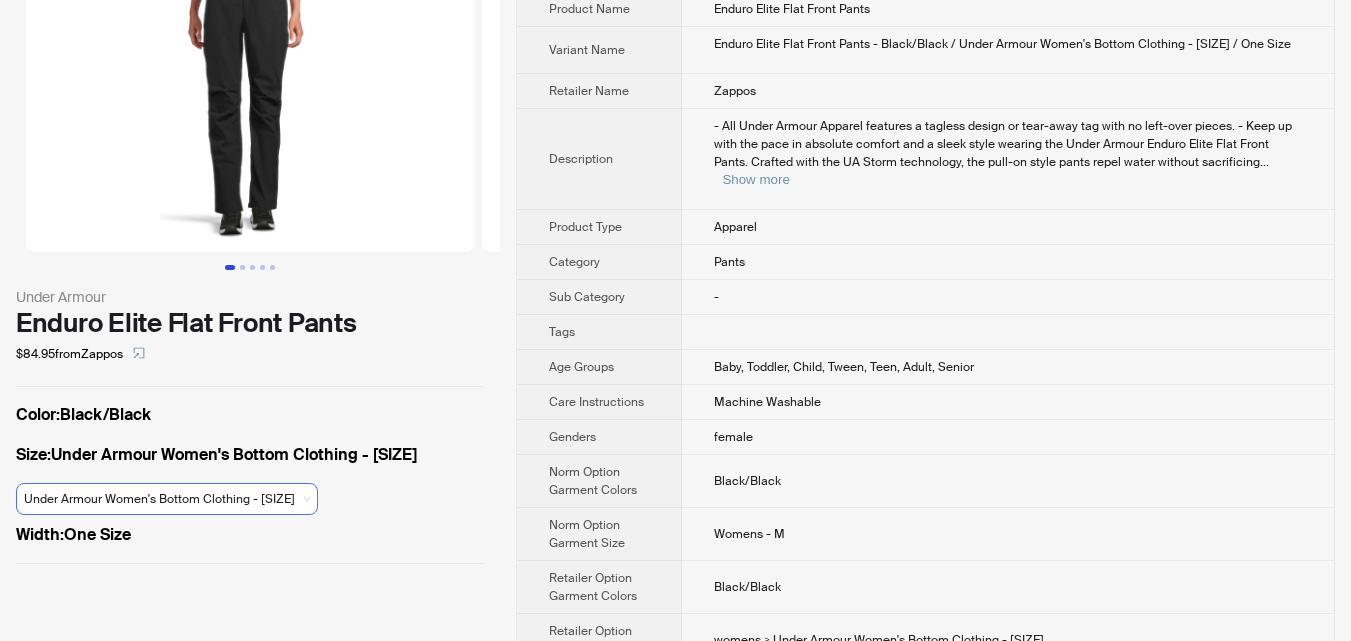 click on "Under Armour Women's Bottom Clothing - 10" at bounding box center [167, 499] 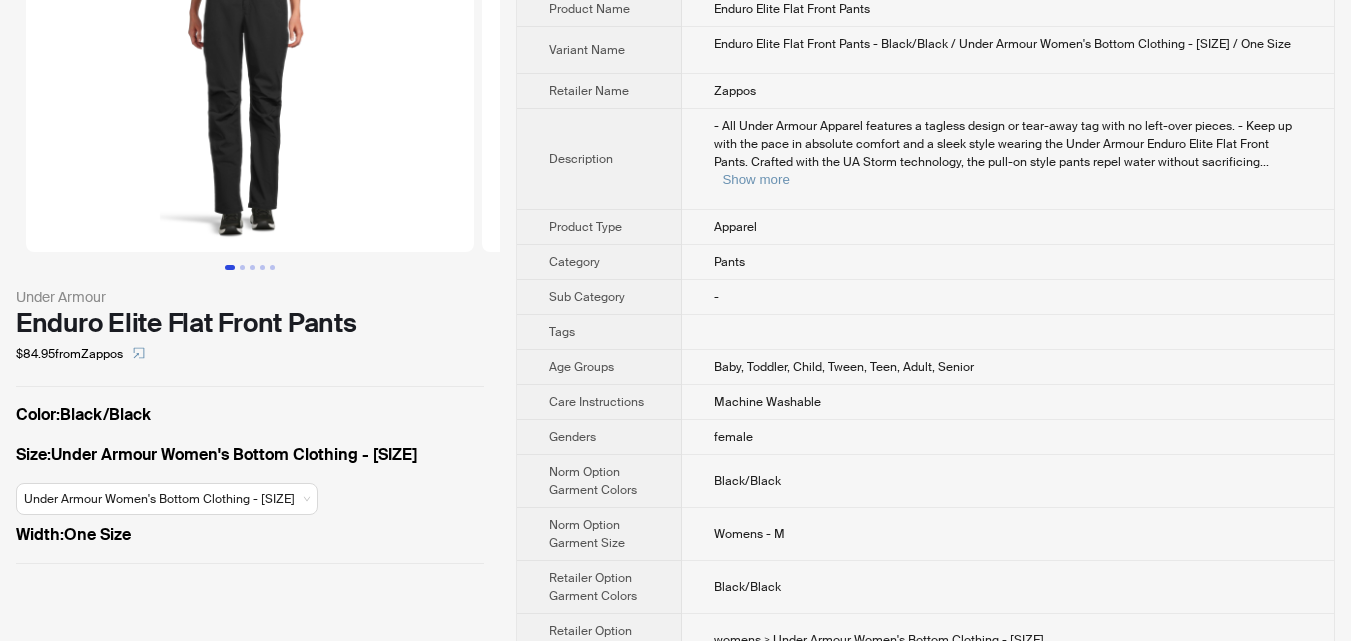 click on "Size :  Under Armour Women's Bottom Clothing - 10 Under Armour Women's Bottom Clothing - 10" at bounding box center (250, 483) 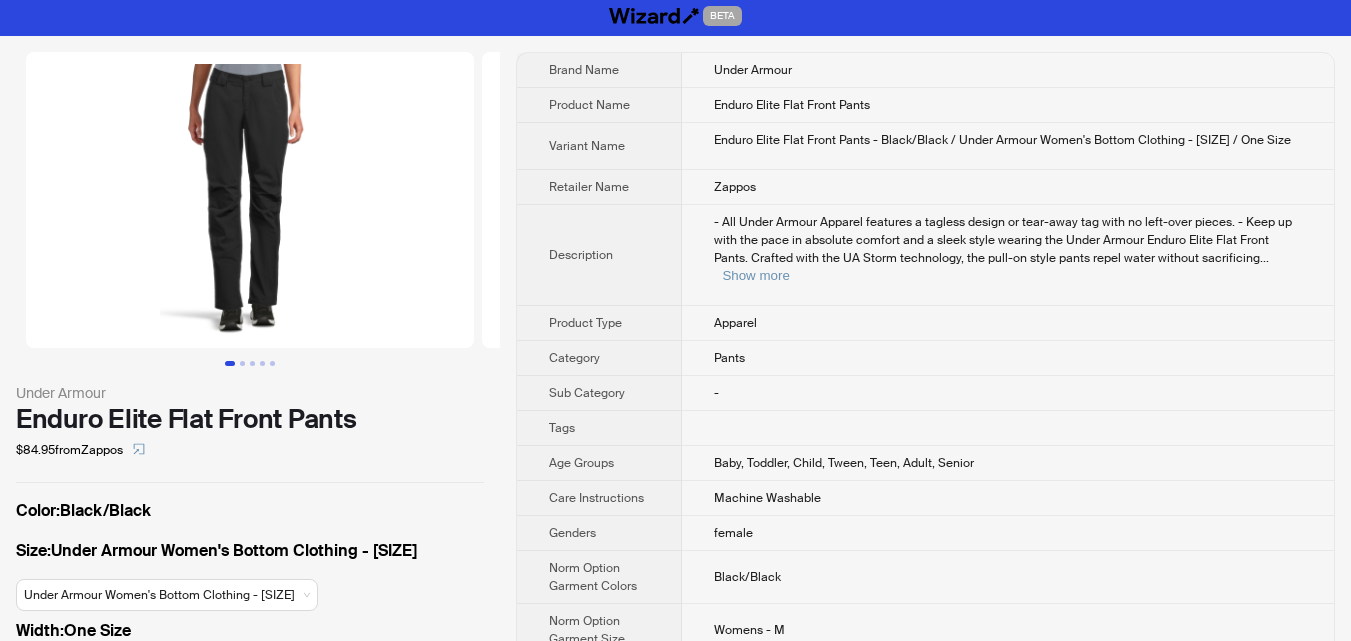 scroll, scrollTop: 0, scrollLeft: 0, axis: both 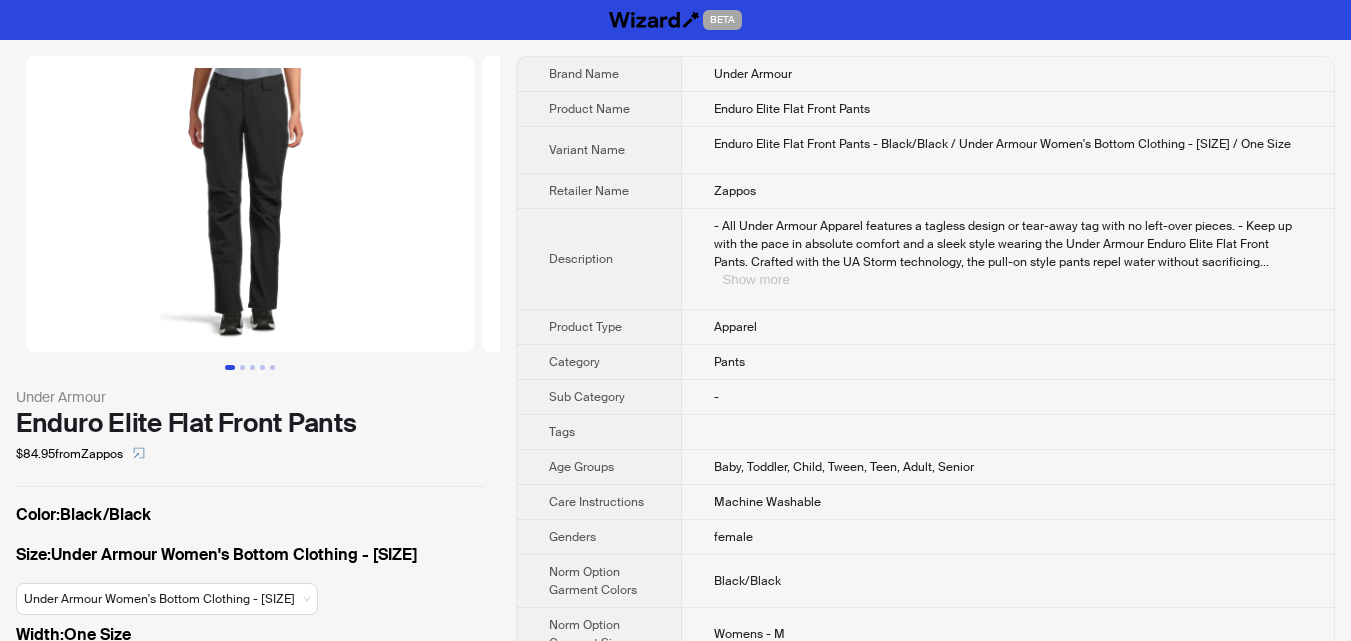 click on "Show more" at bounding box center (755, 279) 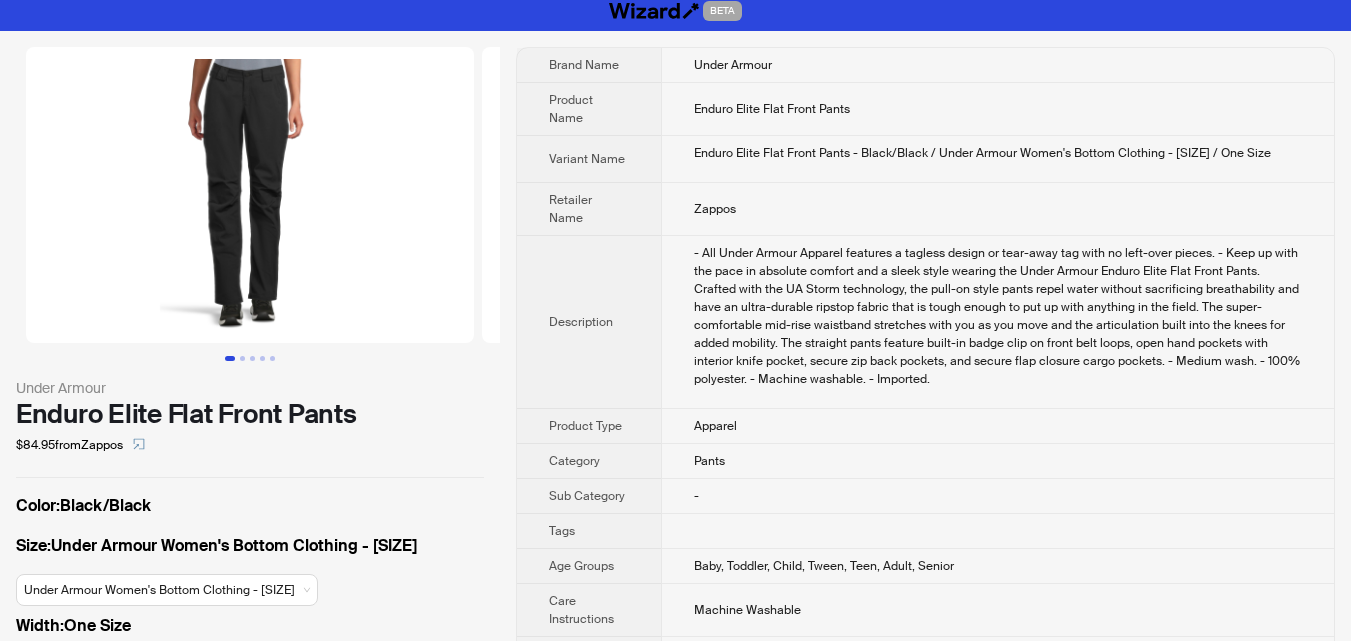 scroll, scrollTop: 0, scrollLeft: 0, axis: both 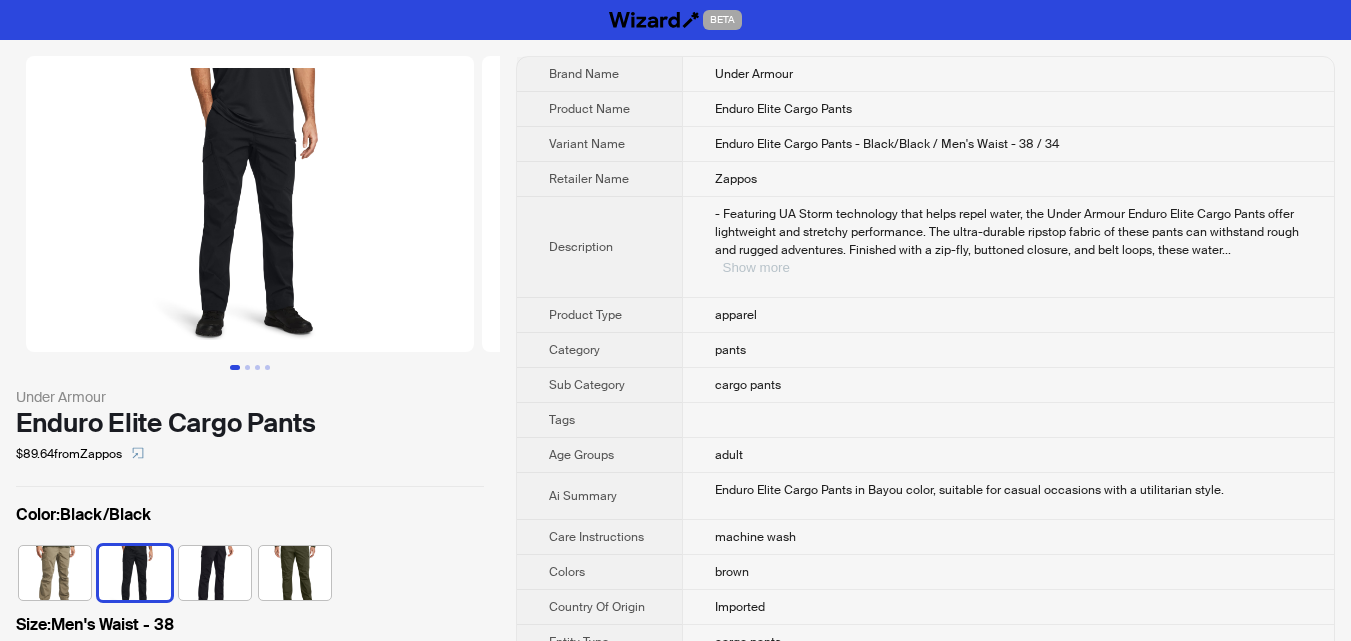 click on "Show more" at bounding box center [756, 267] 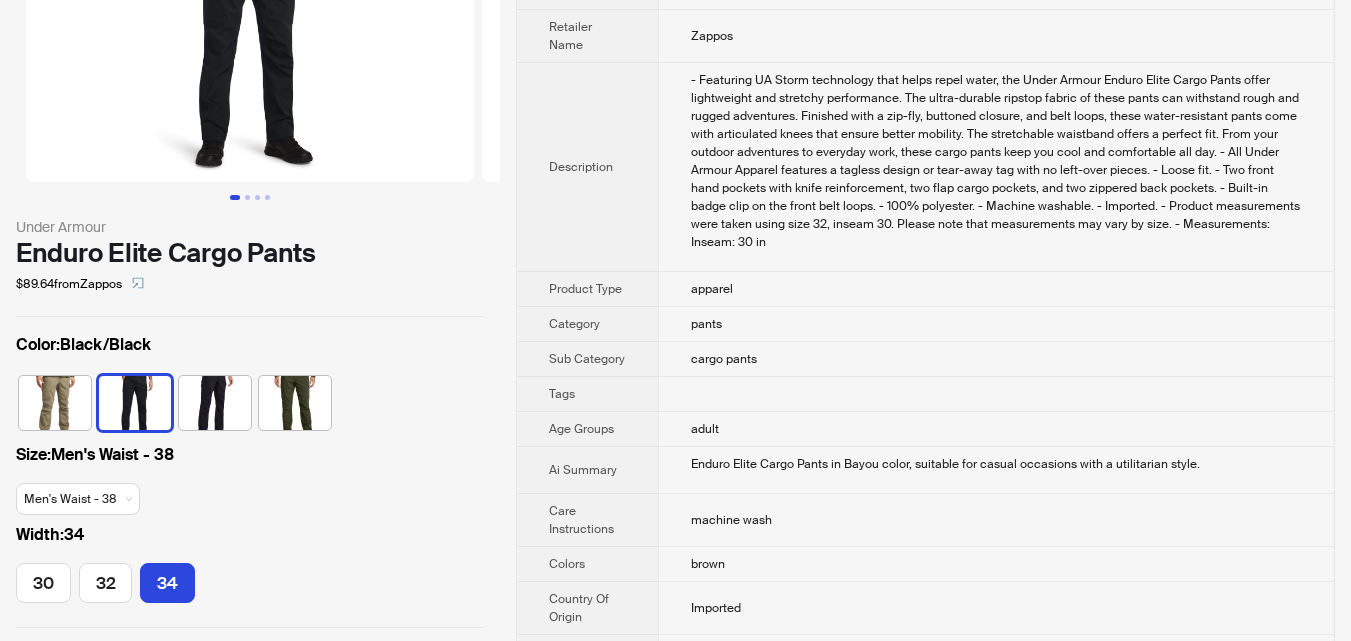 scroll, scrollTop: 200, scrollLeft: 0, axis: vertical 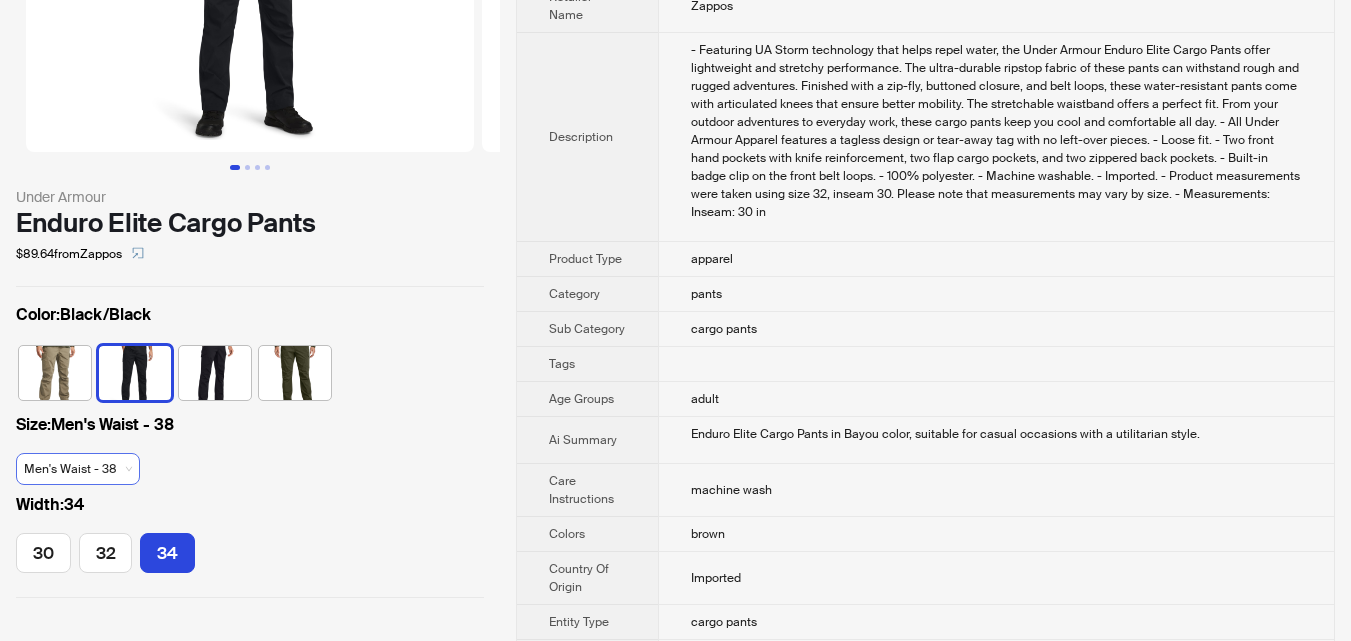 click on "Men's Waist - 38" at bounding box center (78, 469) 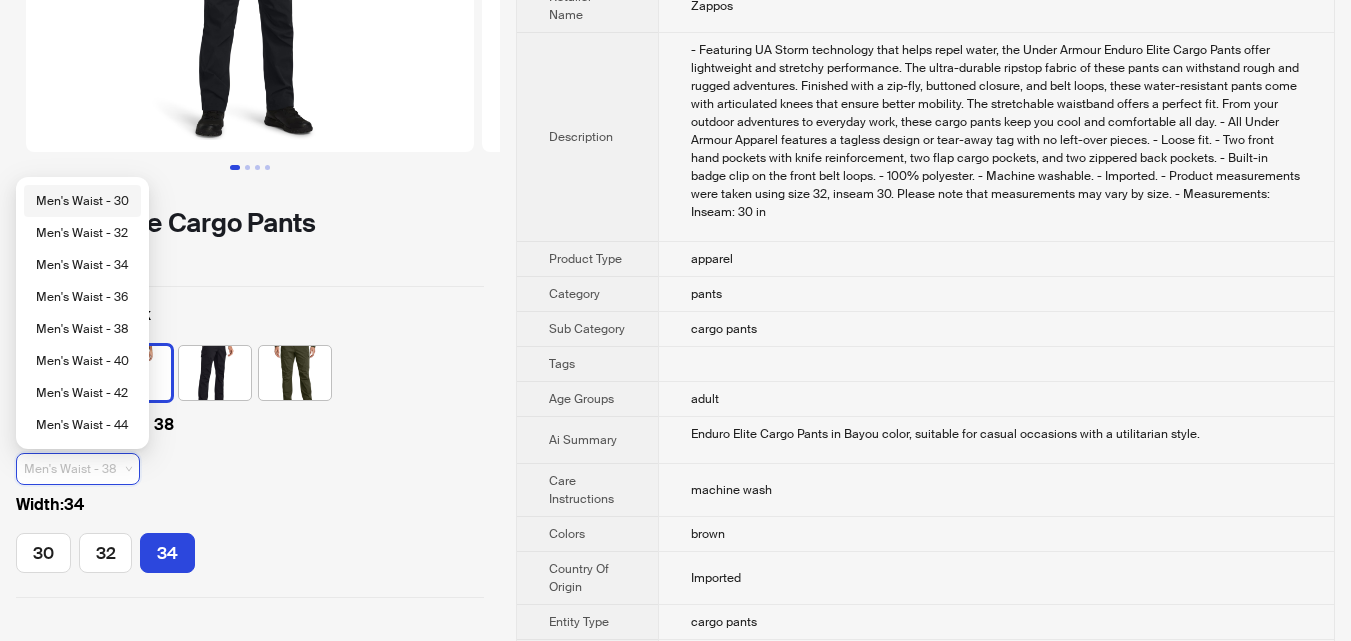 click on "Size :  Men's Waist - 38 Men's Waist - 38" at bounding box center [250, 453] 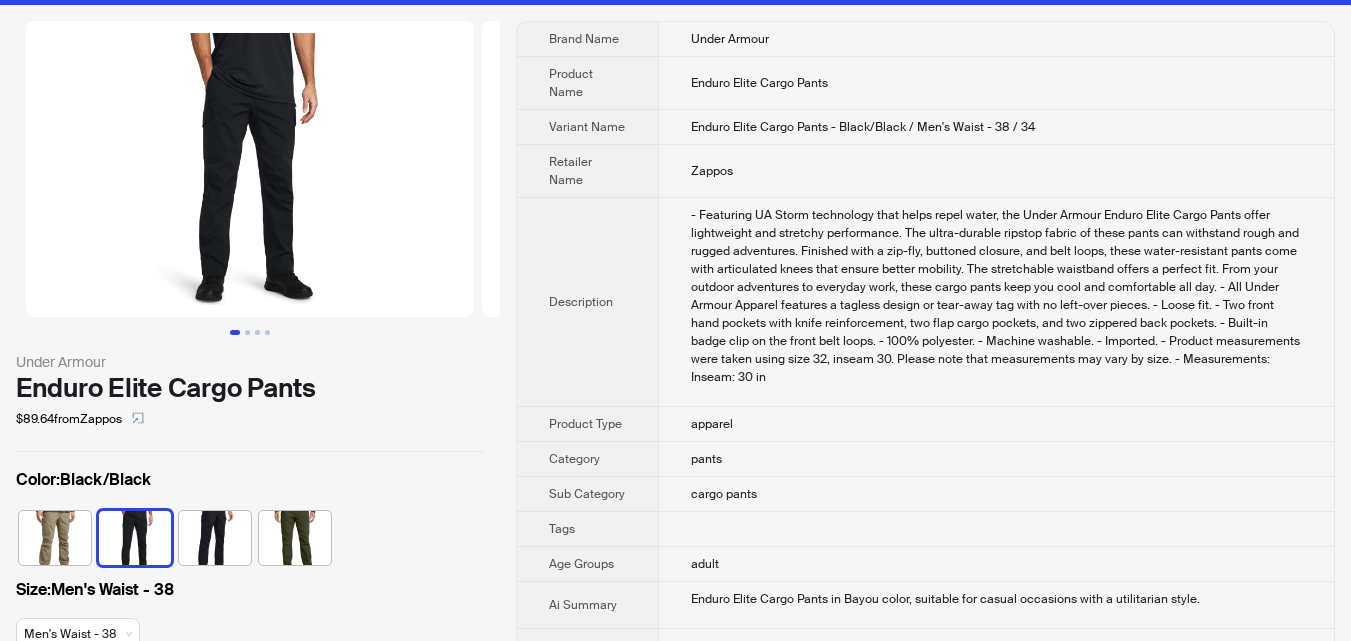 scroll, scrollTop: 0, scrollLeft: 0, axis: both 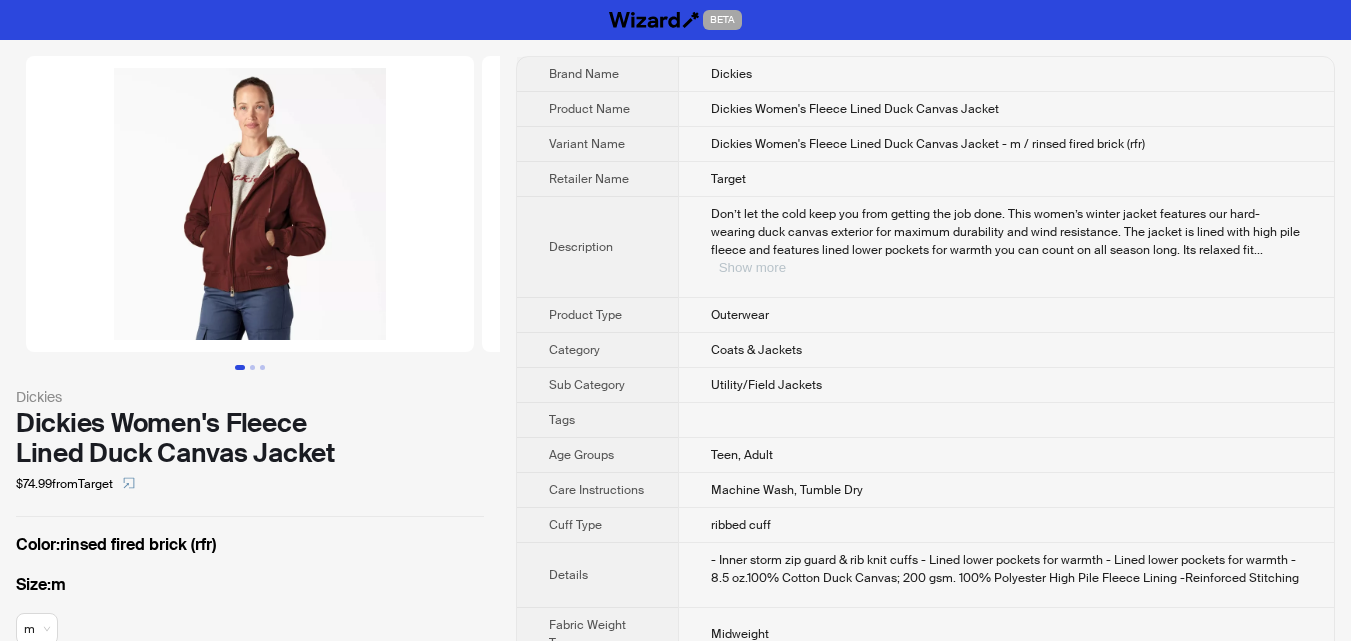 click on "Show more" at bounding box center (752, 267) 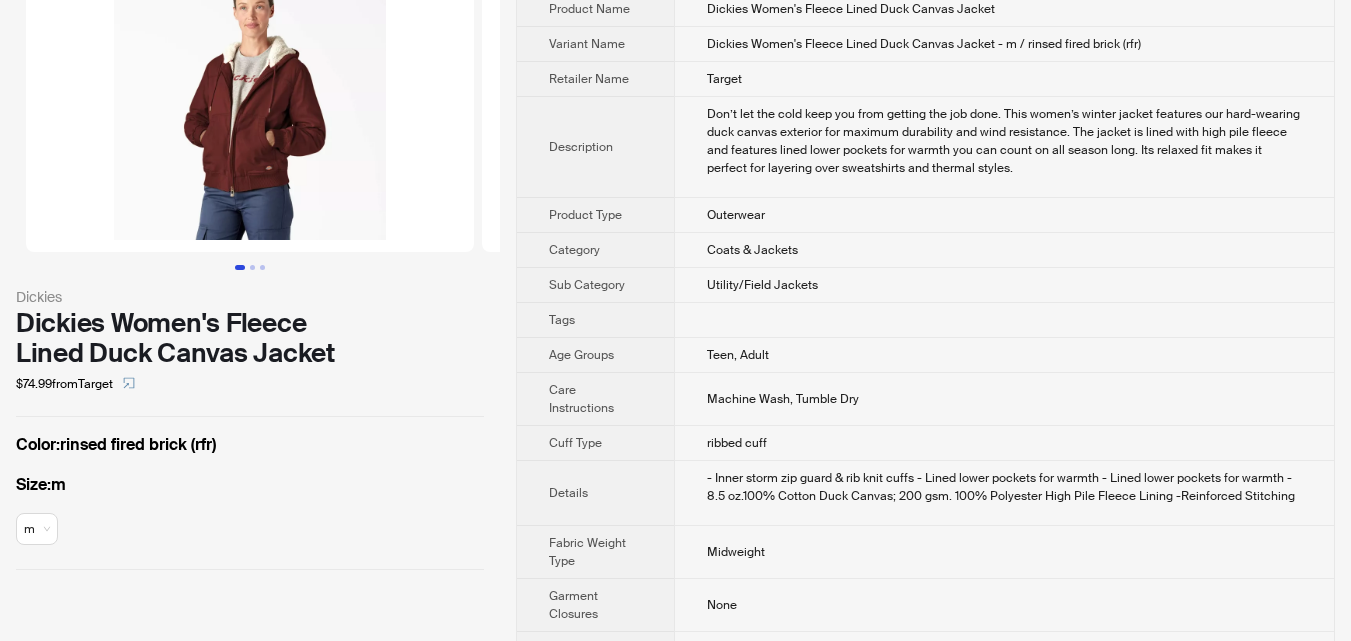 scroll, scrollTop: 0, scrollLeft: 0, axis: both 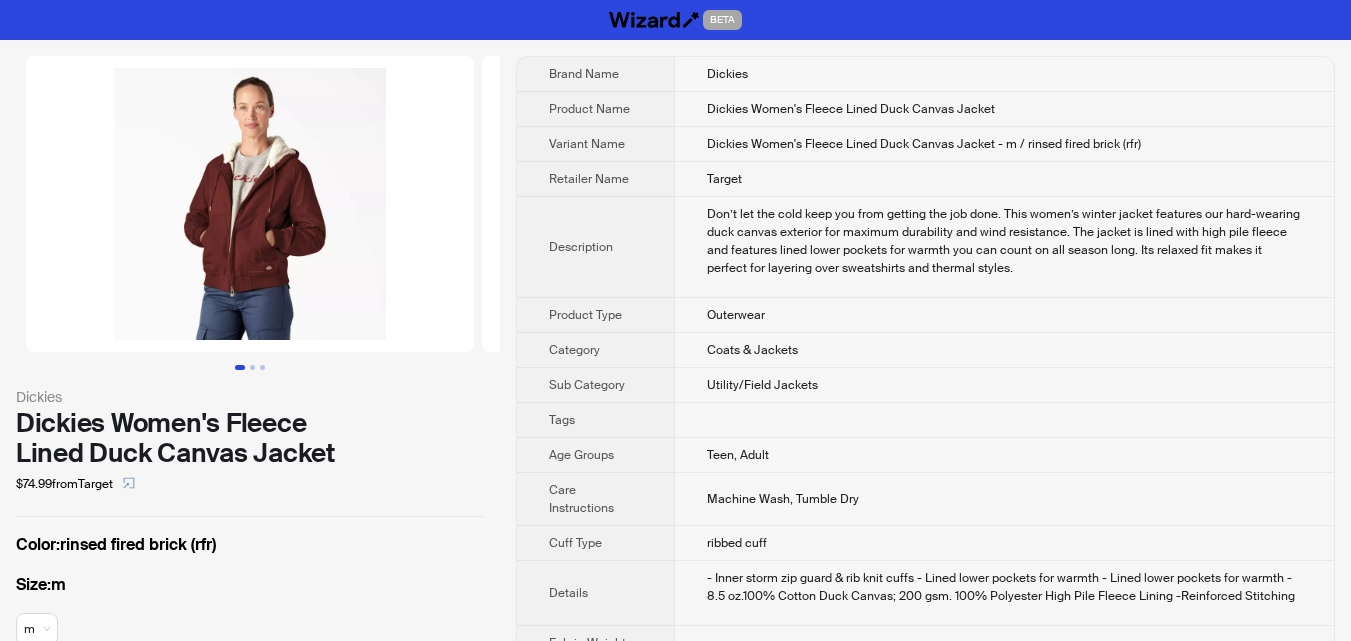 click on "Dickies" at bounding box center (1004, 74) 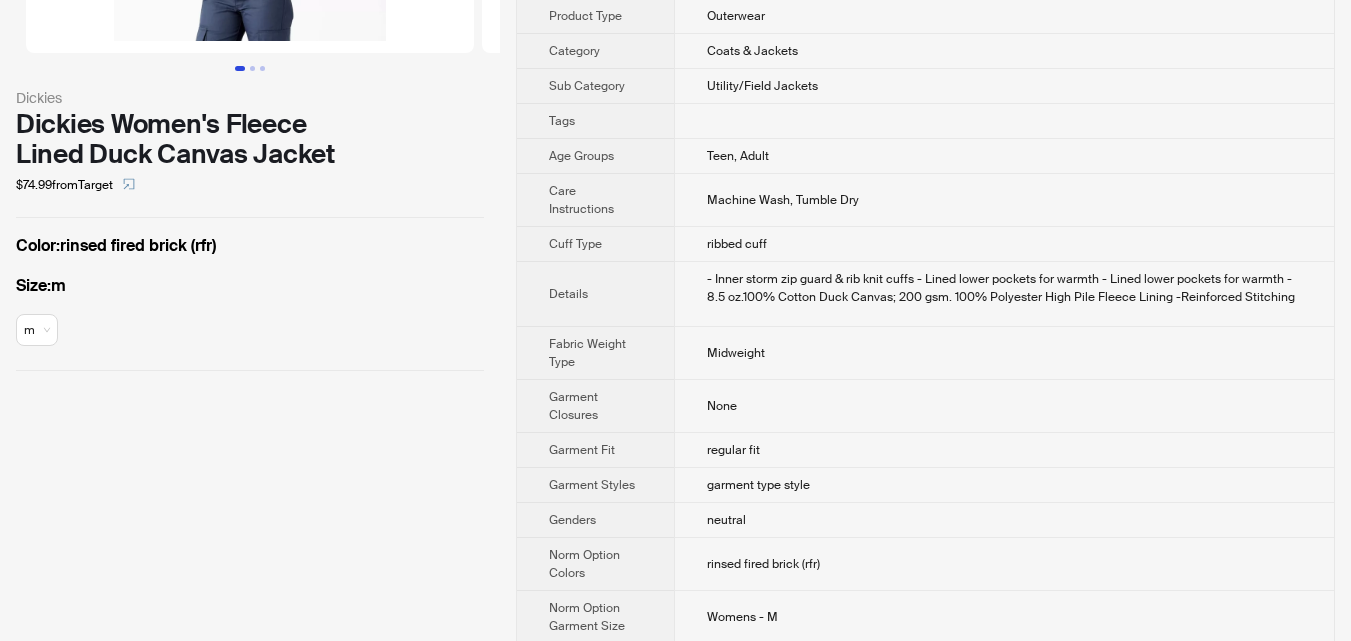 scroll, scrollTop: 0, scrollLeft: 0, axis: both 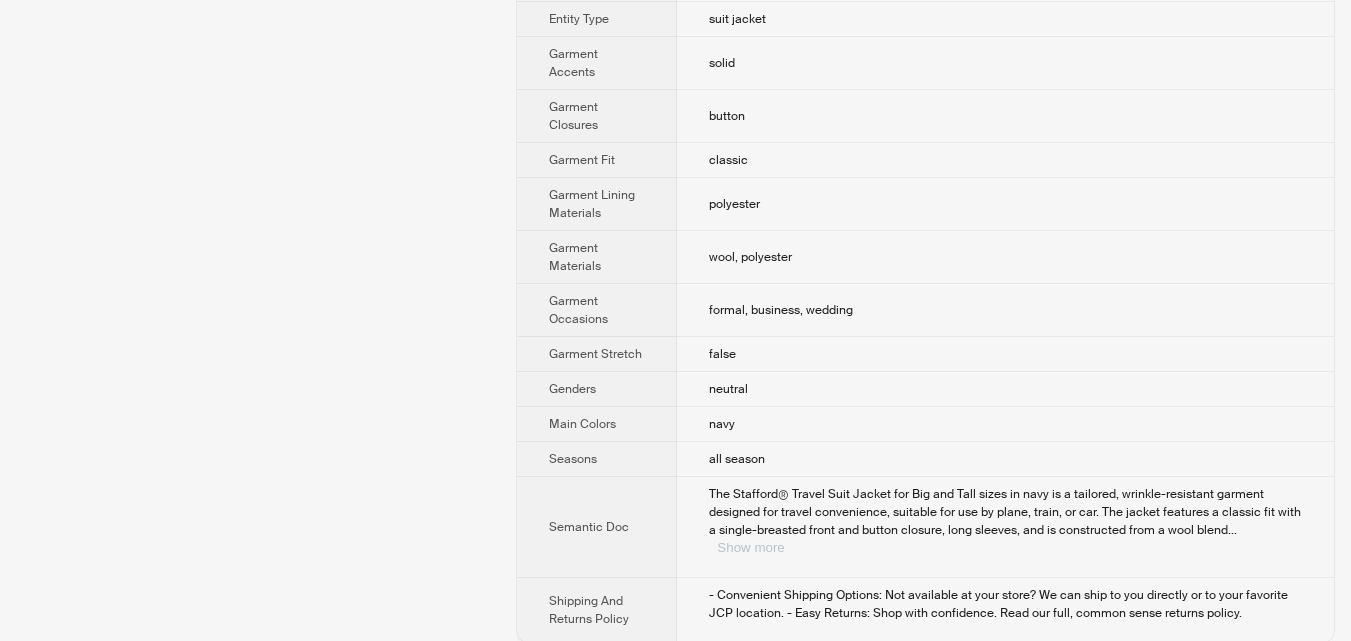 click on "Show more" at bounding box center (750, 547) 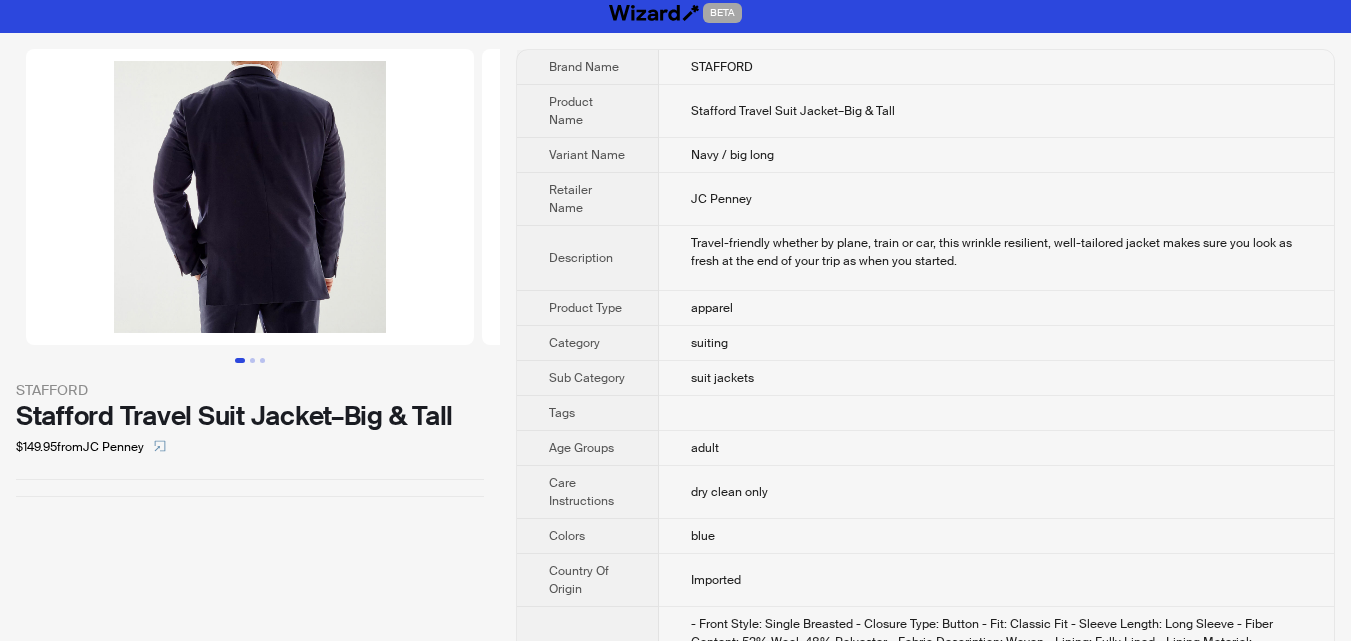 scroll, scrollTop: 0, scrollLeft: 0, axis: both 